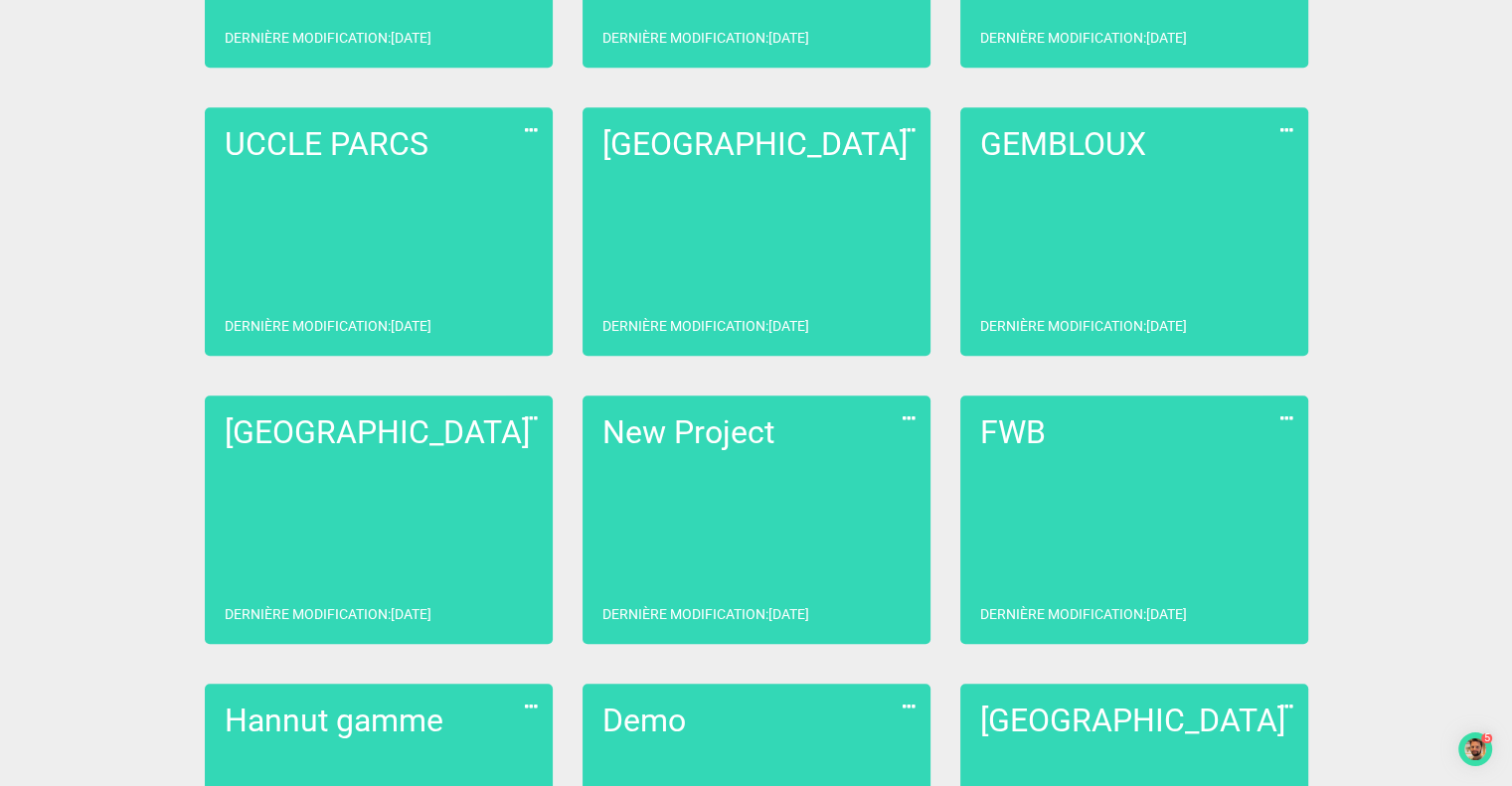 scroll, scrollTop: 1154, scrollLeft: 0, axis: vertical 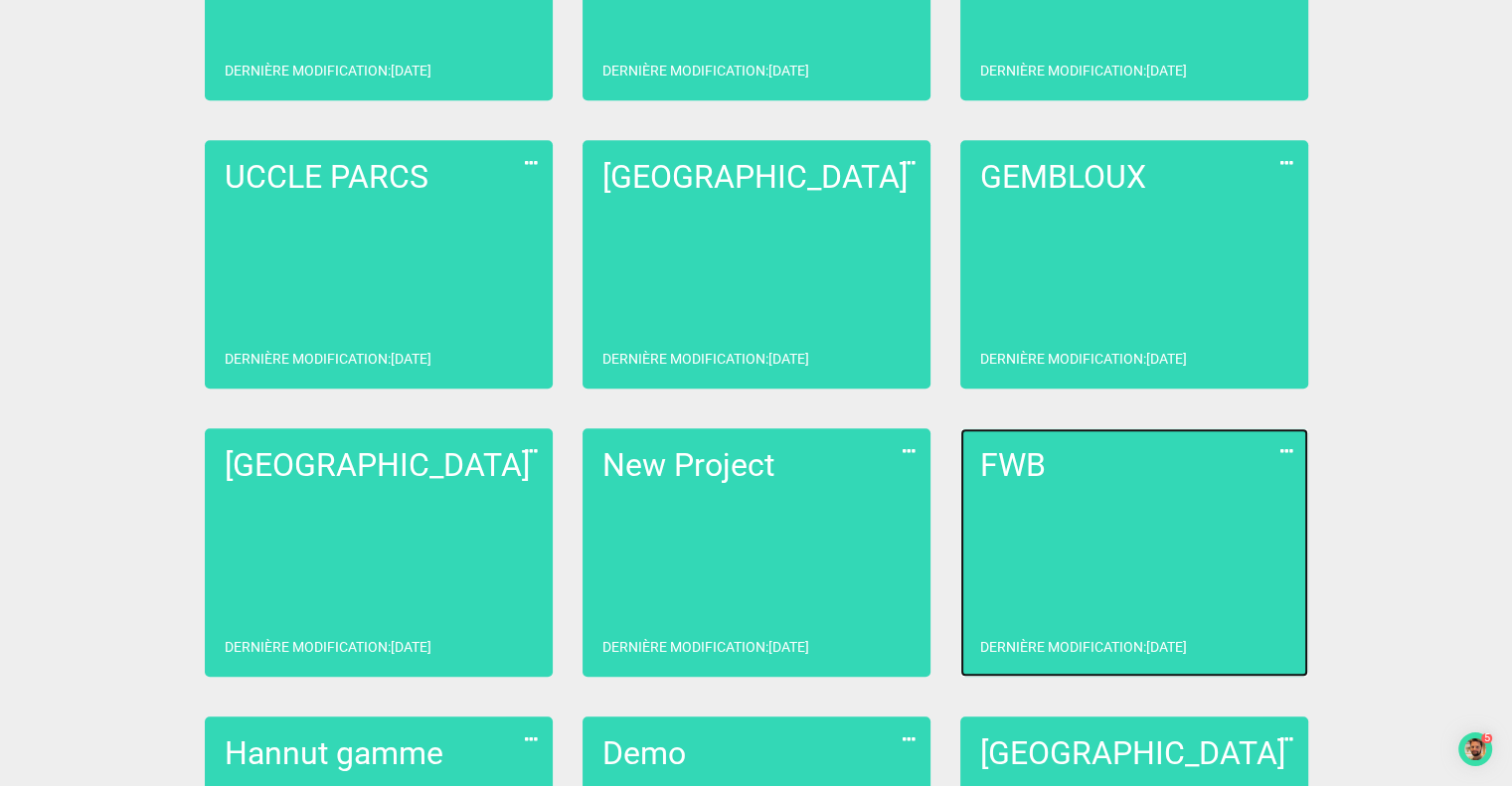 click on "FWB Dernière modification :  [DATE]" at bounding box center (1134, 552) 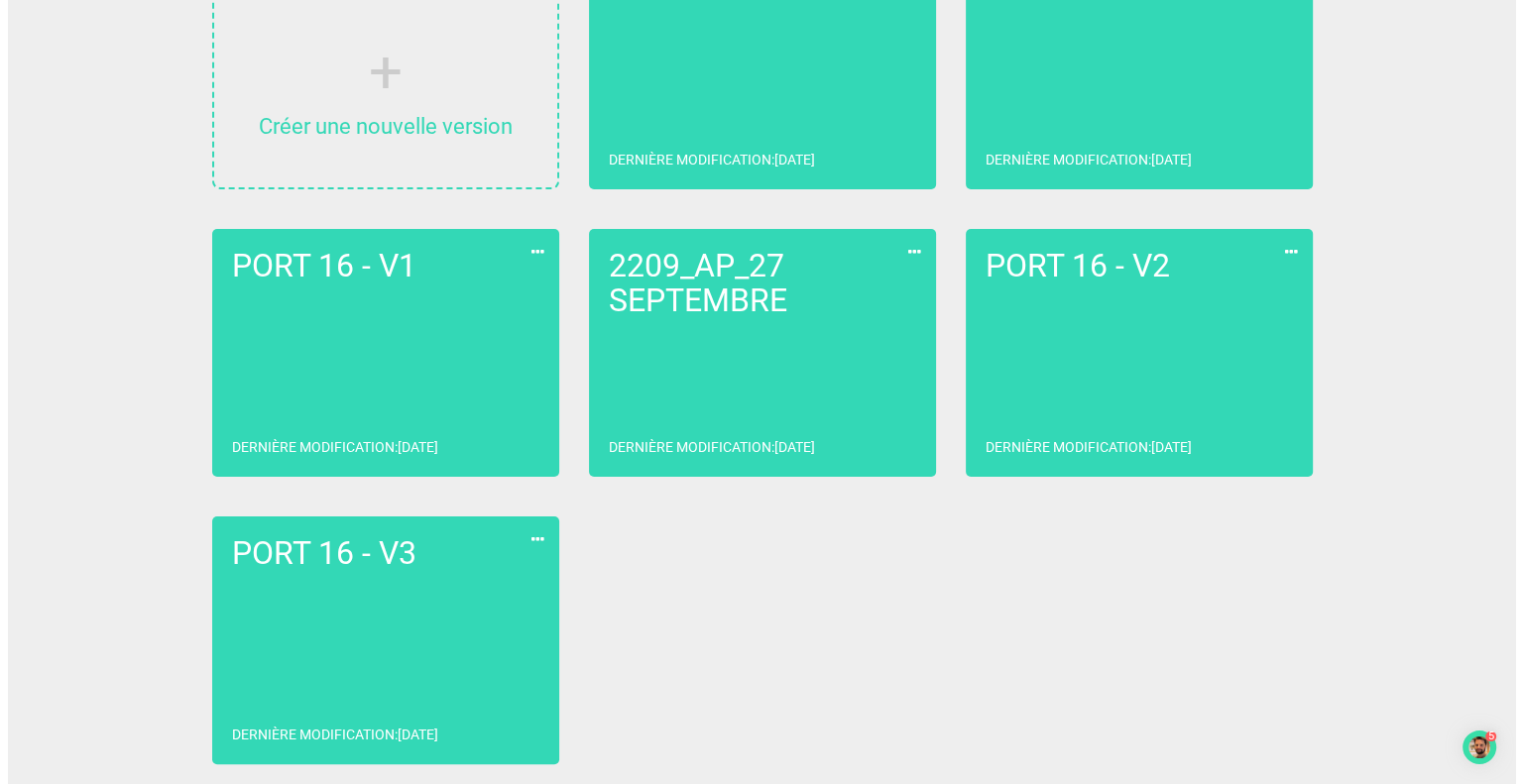 scroll, scrollTop: 0, scrollLeft: 0, axis: both 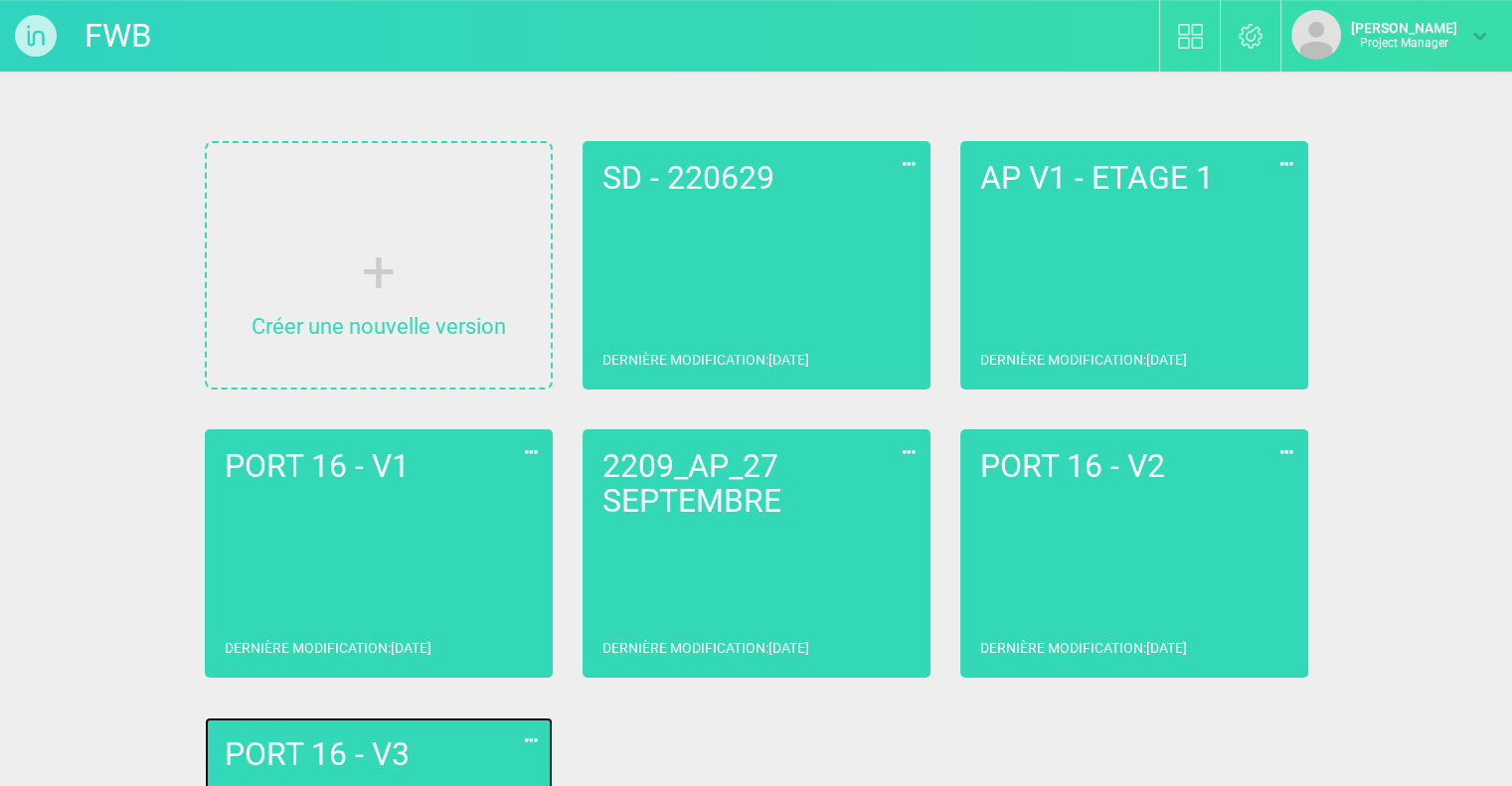 click on "PORT 16 - V3" at bounding box center (379, 754) 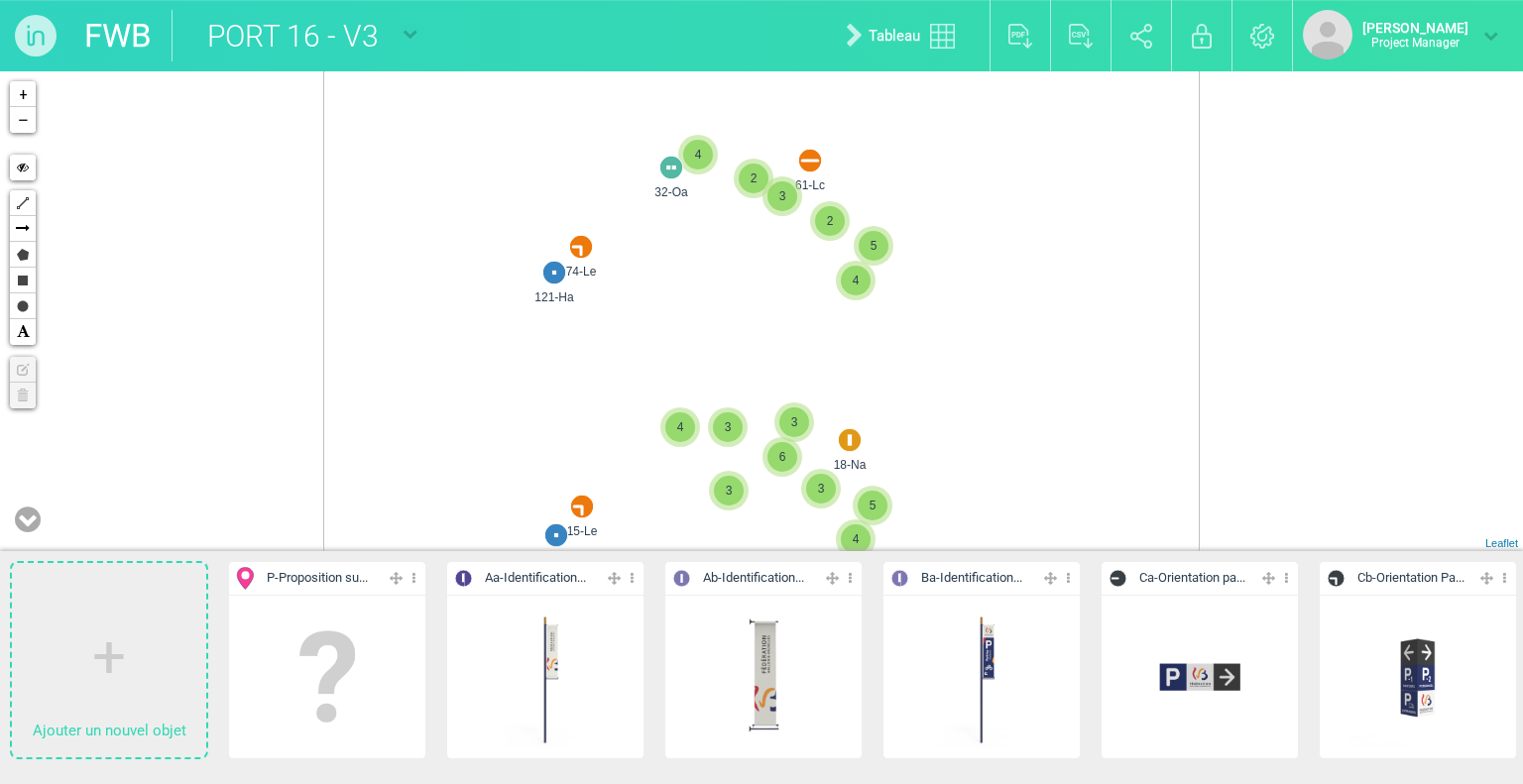 click on "18-Na 54-Jb 2 53-Jb 2 82-Le 124-Ha 74-Le 121-Ha 96-Le 127-Ha 15-Le 118-Ha 4 2 5 63-Lc 3 151-Hc 2 2 5 4 2 5 62-Lc 3 2 2 4 32-Oa 4 4 5 61-Lc 3 2 2 4 4 5 3 3 3 3 6 + − Hide Polyline Arrow Polygon Rectangle Circle Text Edit layers Delete layers Leaflet" at bounding box center (762, 311) 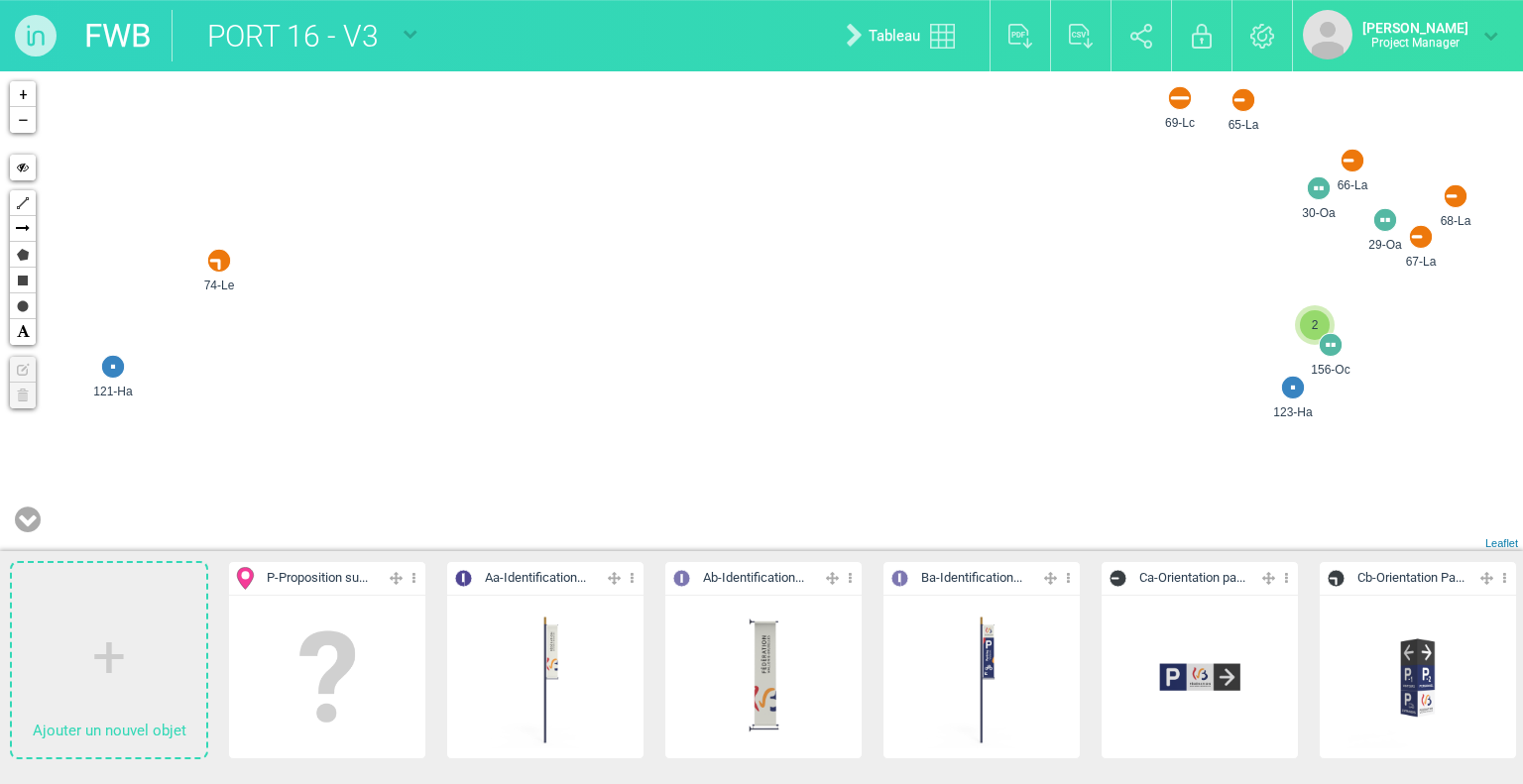 drag, startPoint x: 769, startPoint y: 251, endPoint x: 853, endPoint y: 534, distance: 295.20332 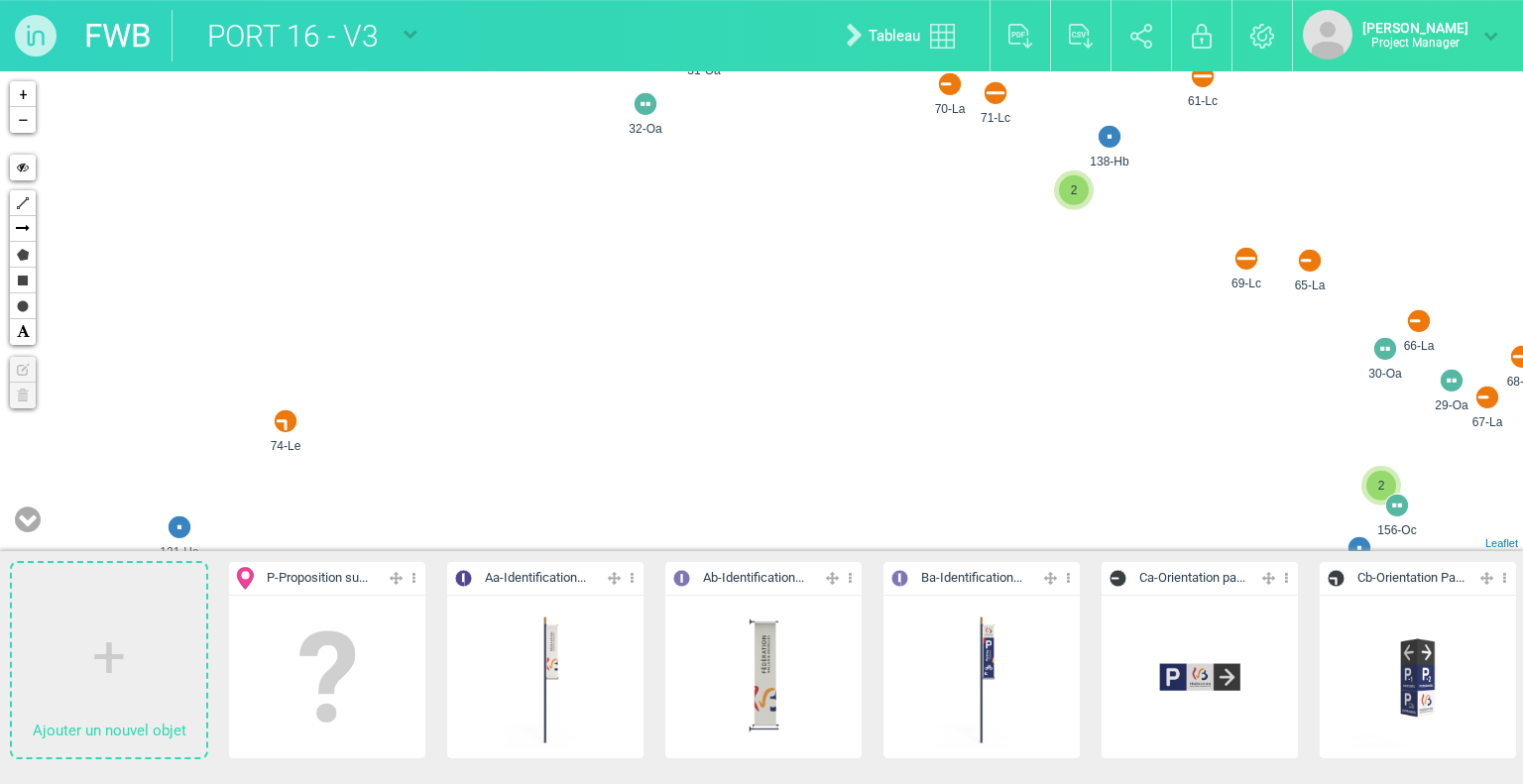 drag, startPoint x: 778, startPoint y: 373, endPoint x: 855, endPoint y: 566, distance: 207.7932 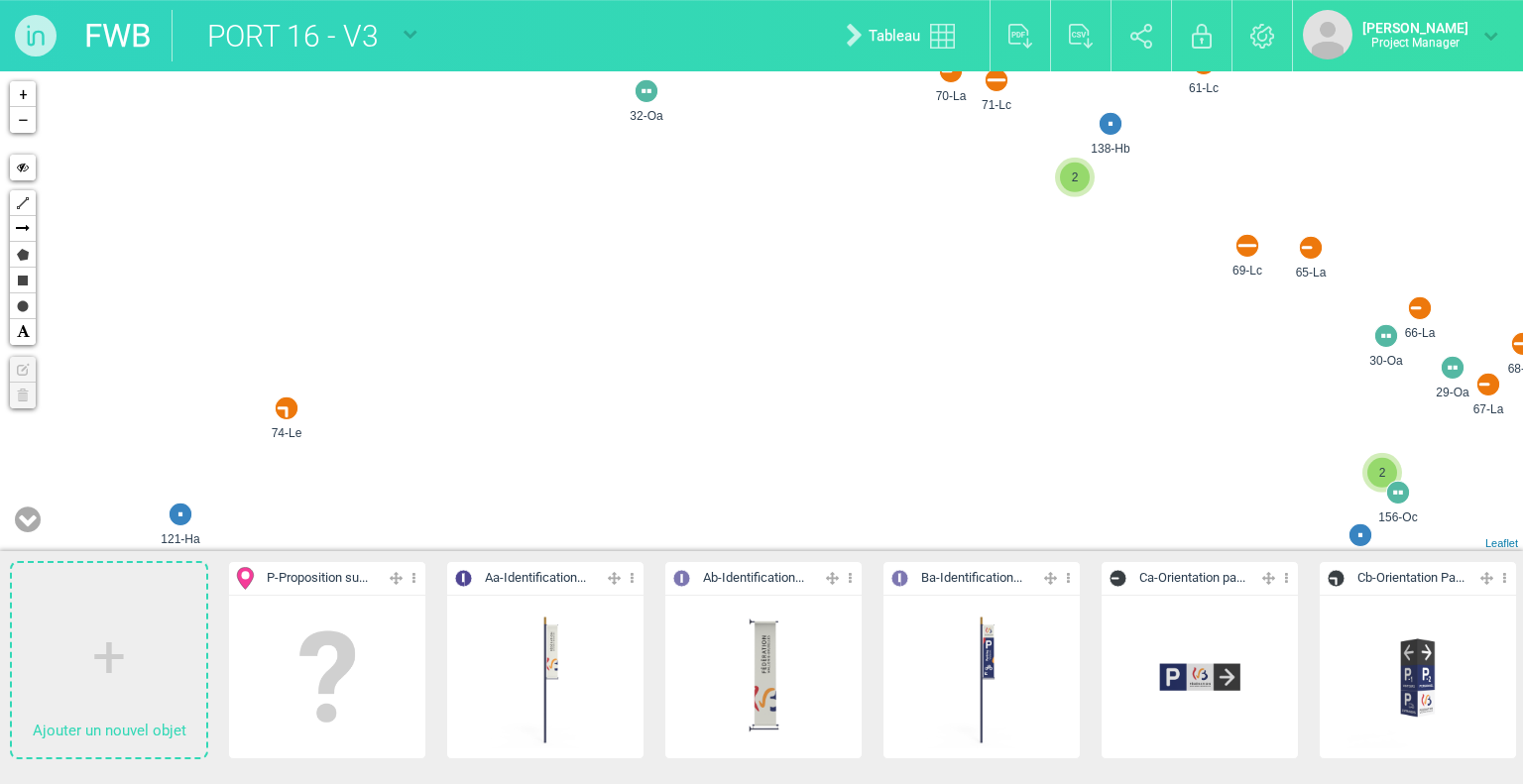 drag, startPoint x: 861, startPoint y: 339, endPoint x: 847, endPoint y: 249, distance: 91.08238 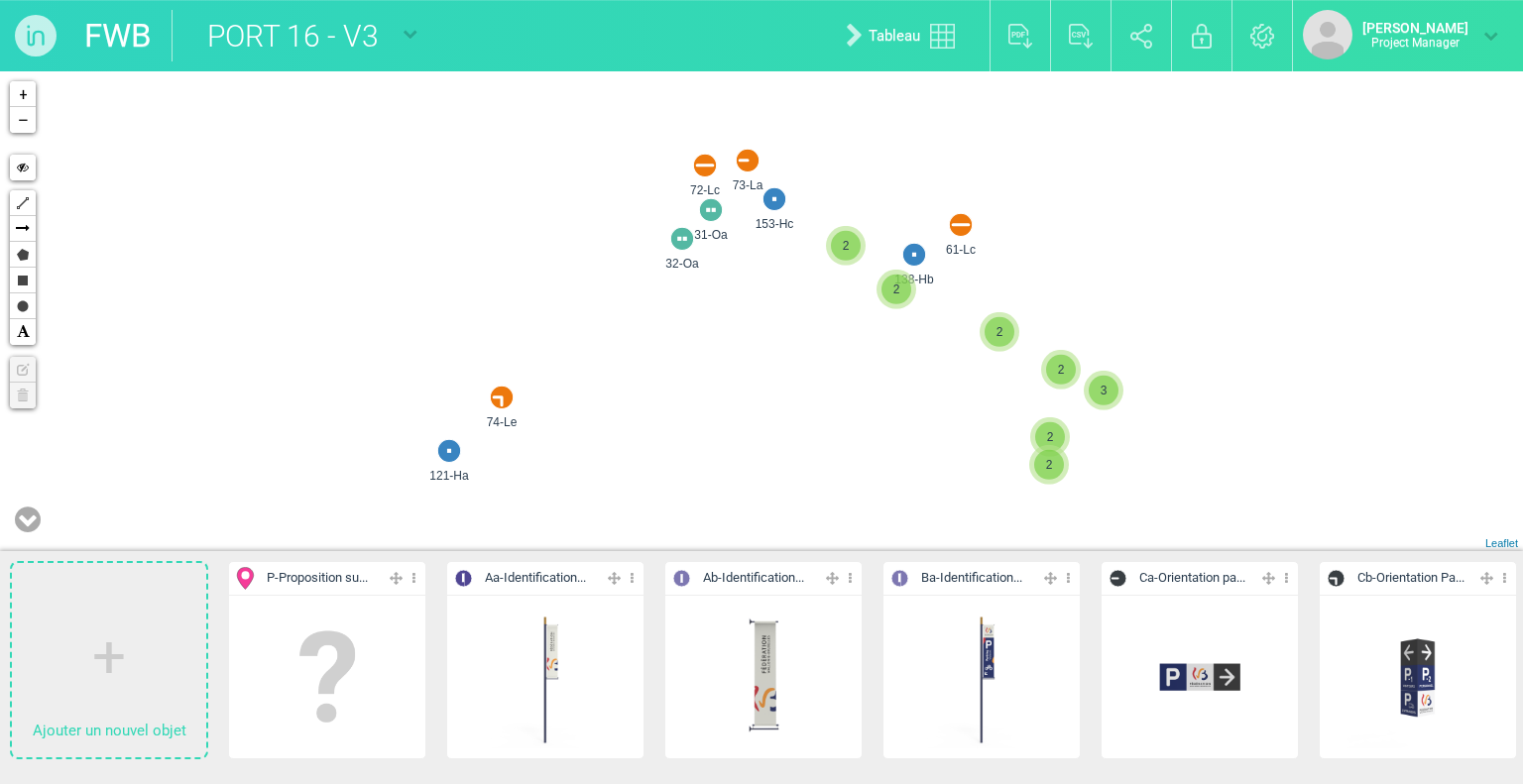 drag, startPoint x: 807, startPoint y: 335, endPoint x: 793, endPoint y: 406, distance: 72.36712 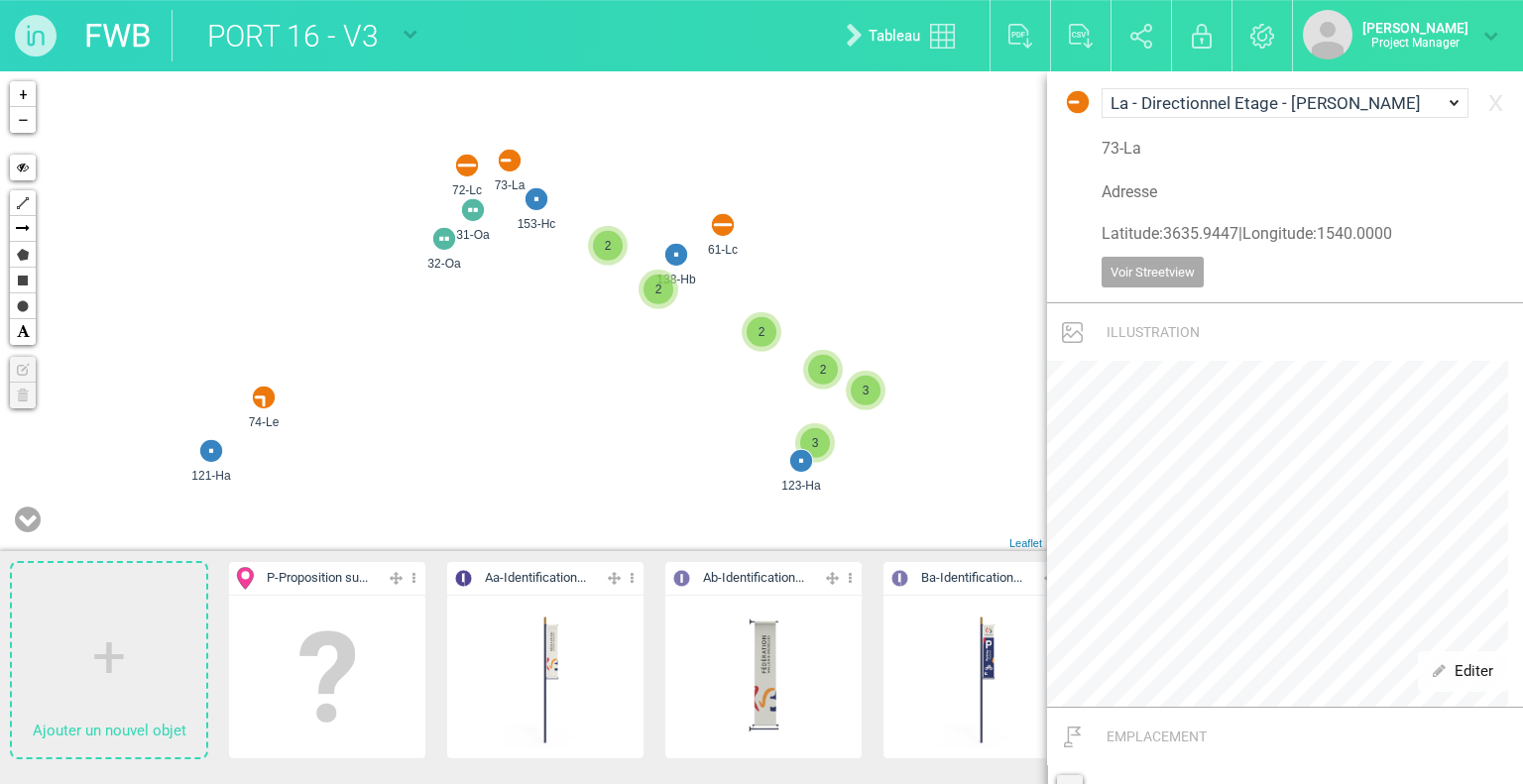 click at bounding box center [723, 225] 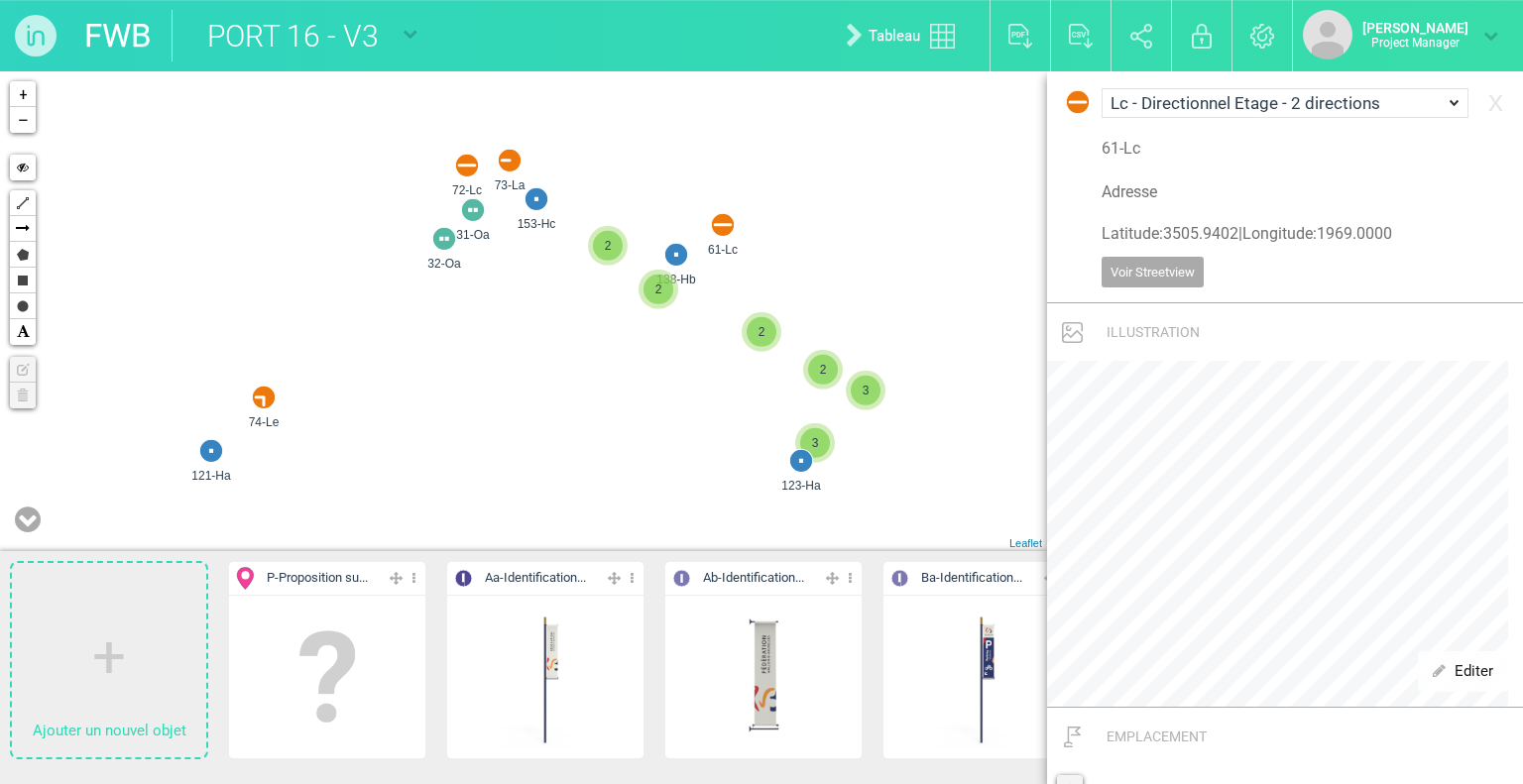click at bounding box center (467, 166) 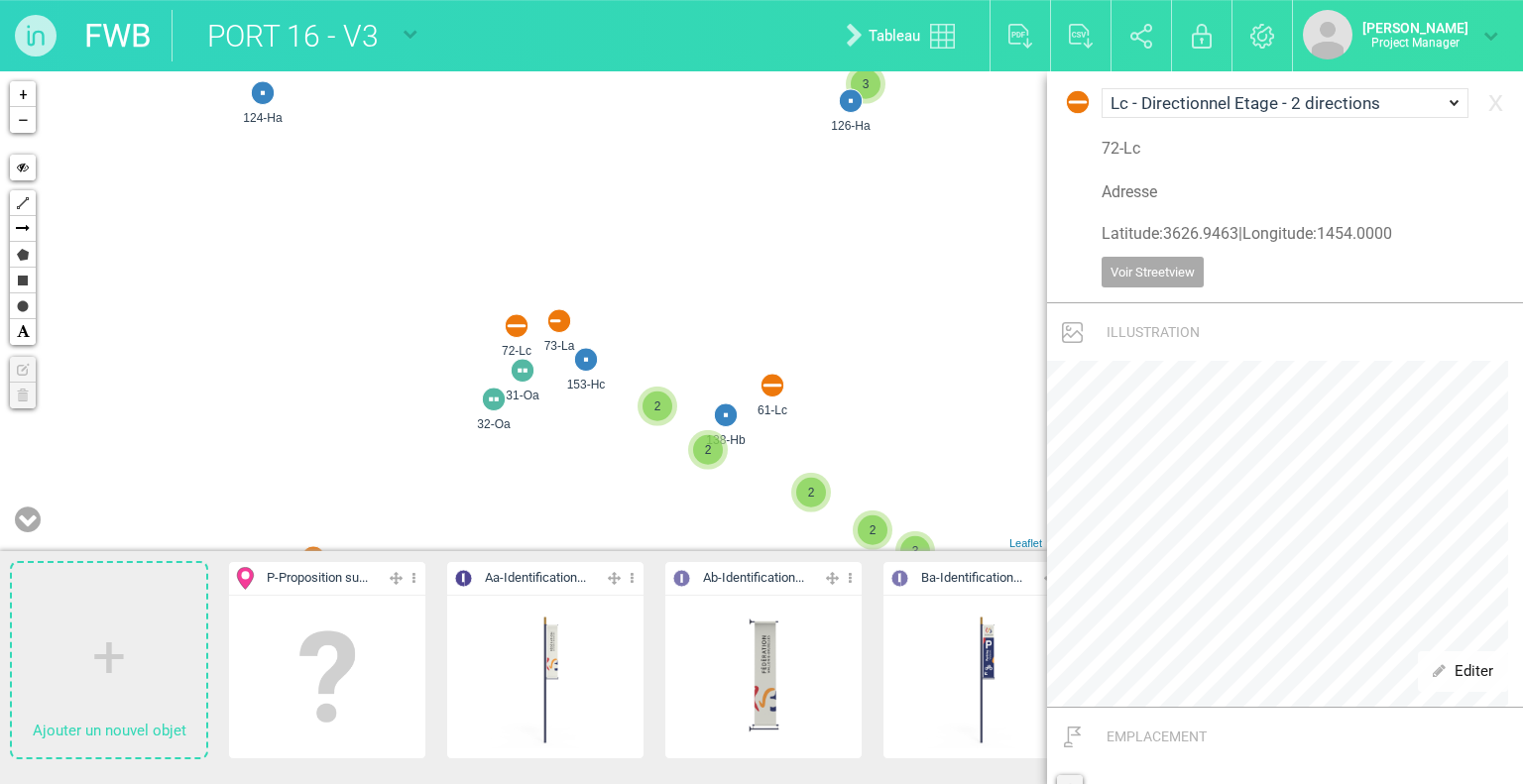 drag, startPoint x: 615, startPoint y: 236, endPoint x: 676, endPoint y: 423, distance: 196.69774 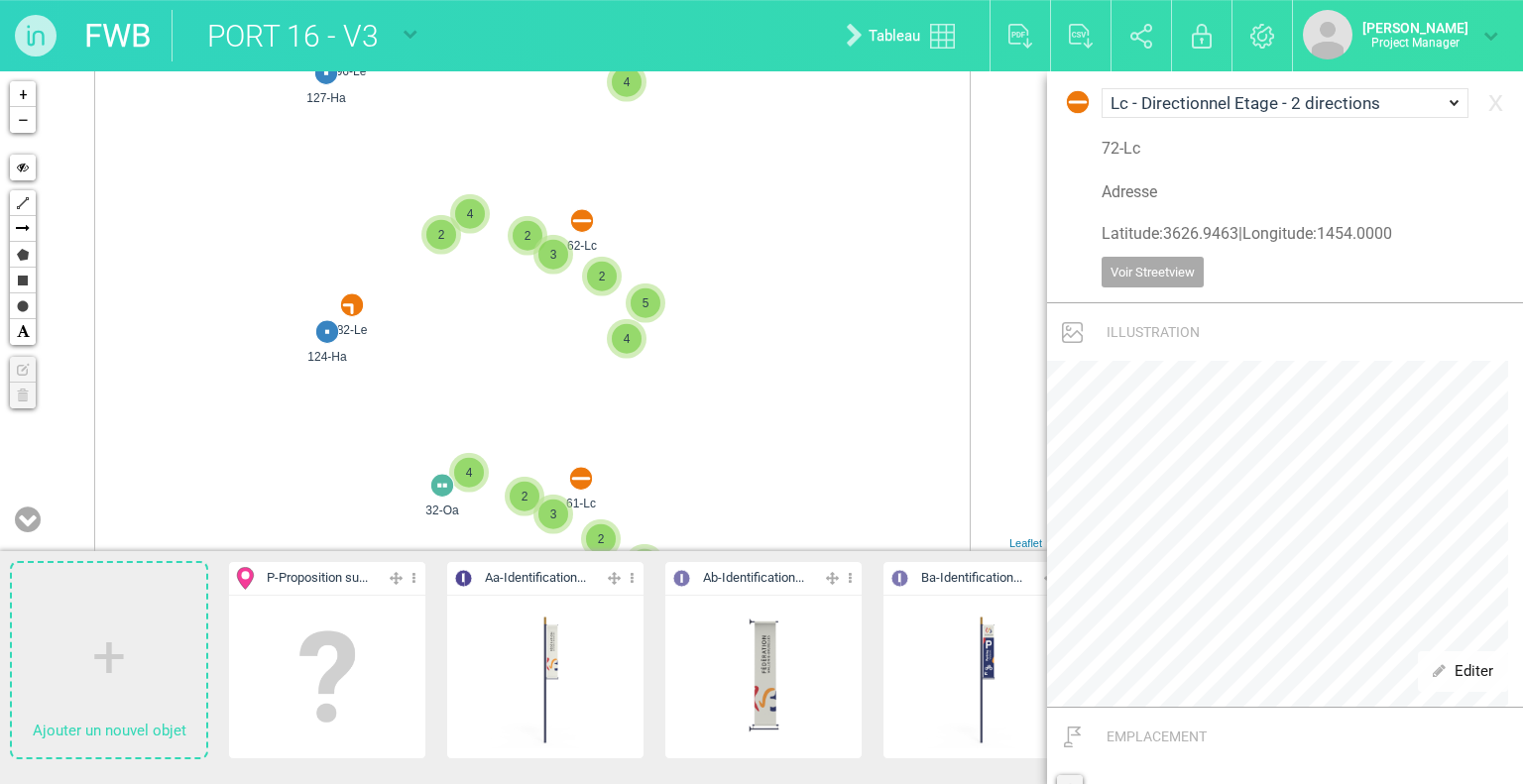 drag, startPoint x: 522, startPoint y: 299, endPoint x: 531, endPoint y: 376, distance: 77.52419 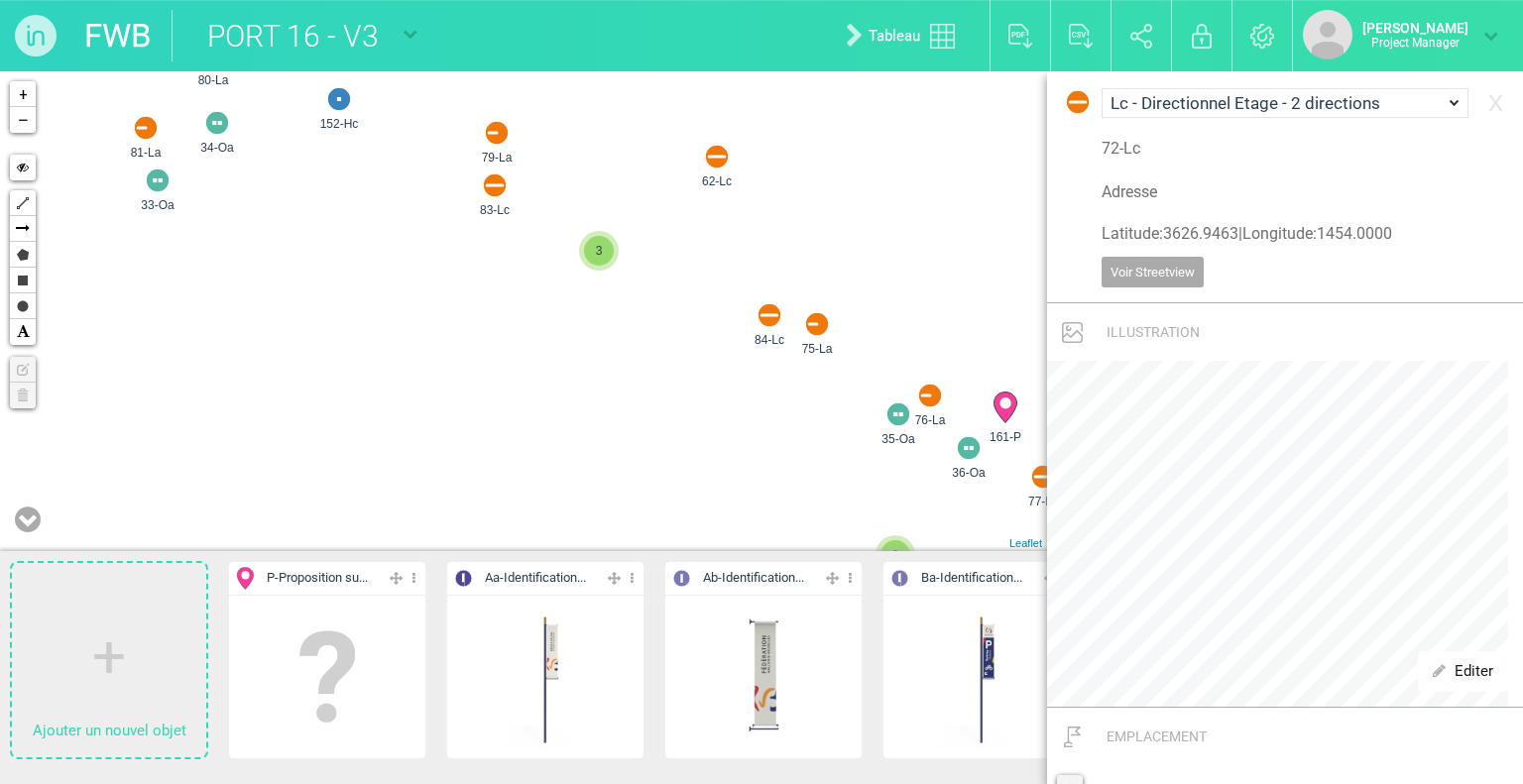 click at bounding box center (497, 133) 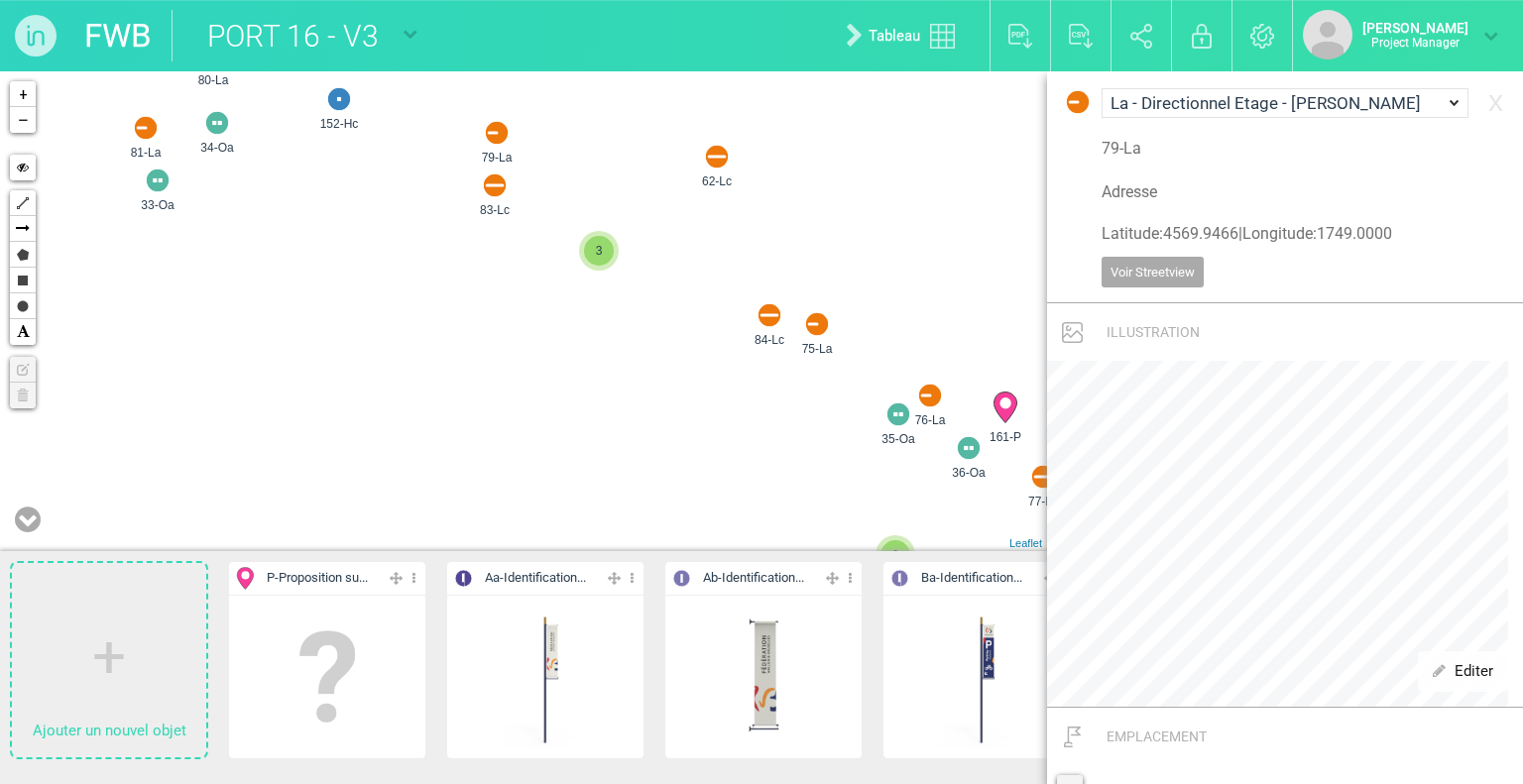 click at bounding box center [495, 185] 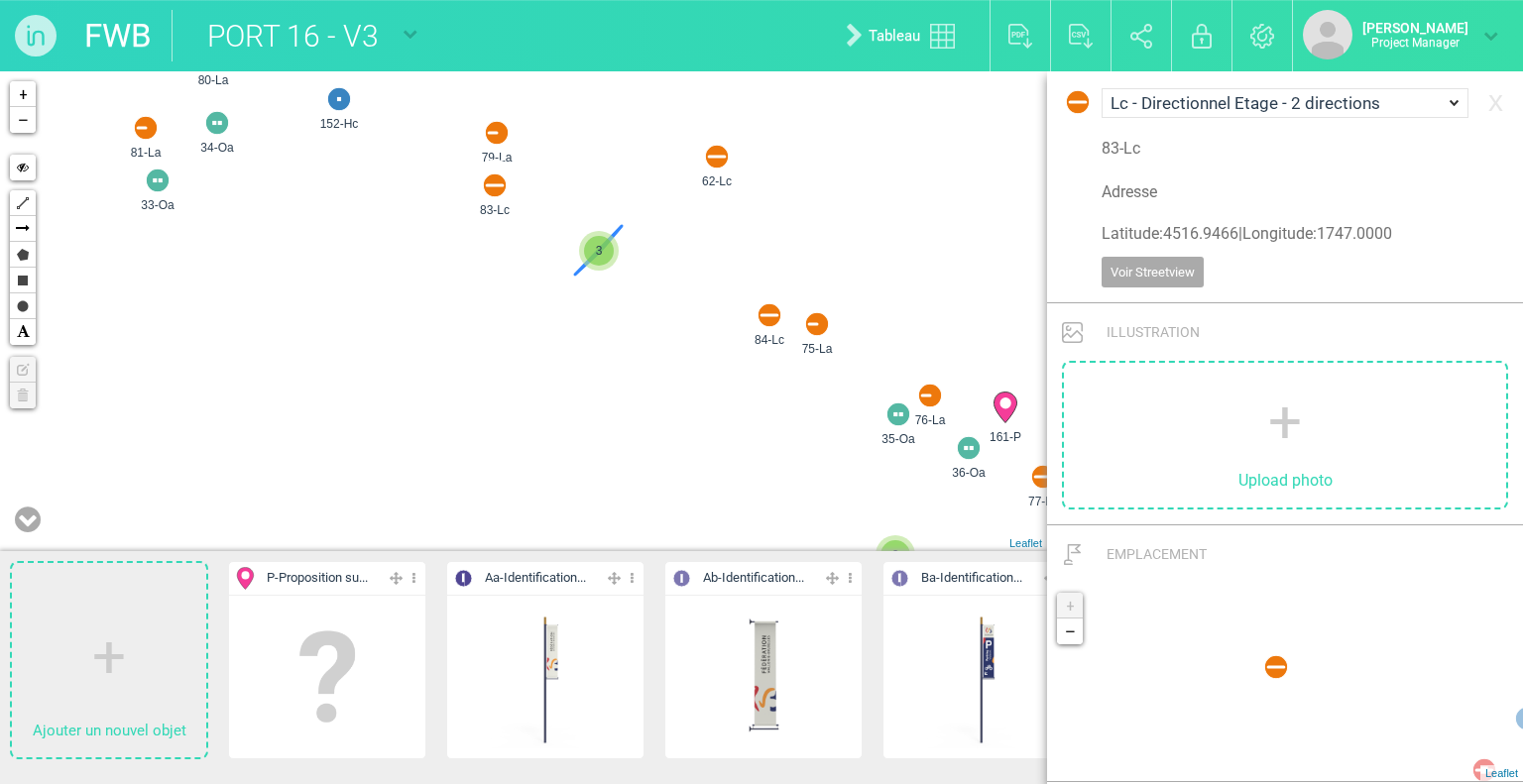 click on "3" at bounding box center (599, 251) 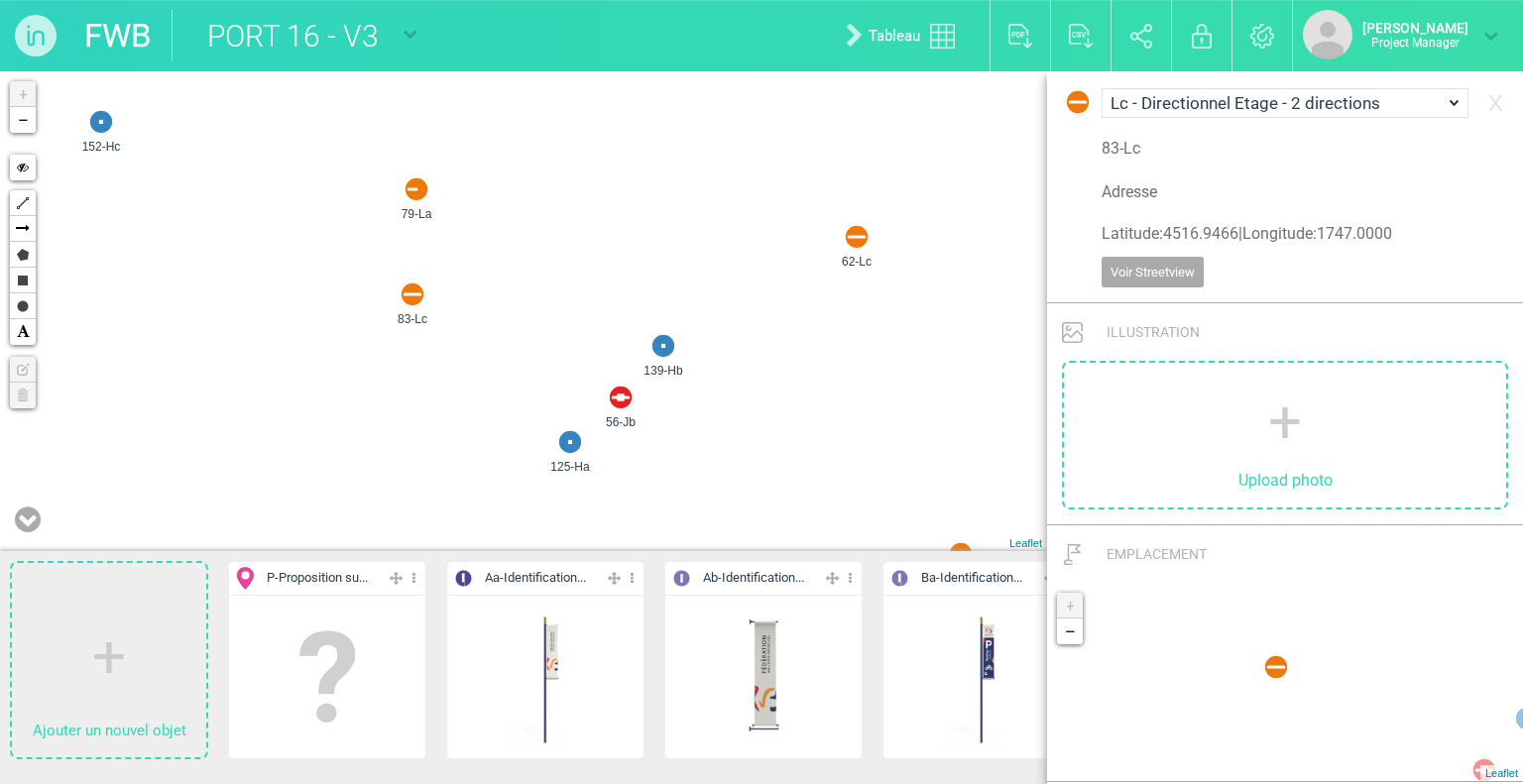 drag, startPoint x: 603, startPoint y: 308, endPoint x: 735, endPoint y: 445, distance: 190.24458 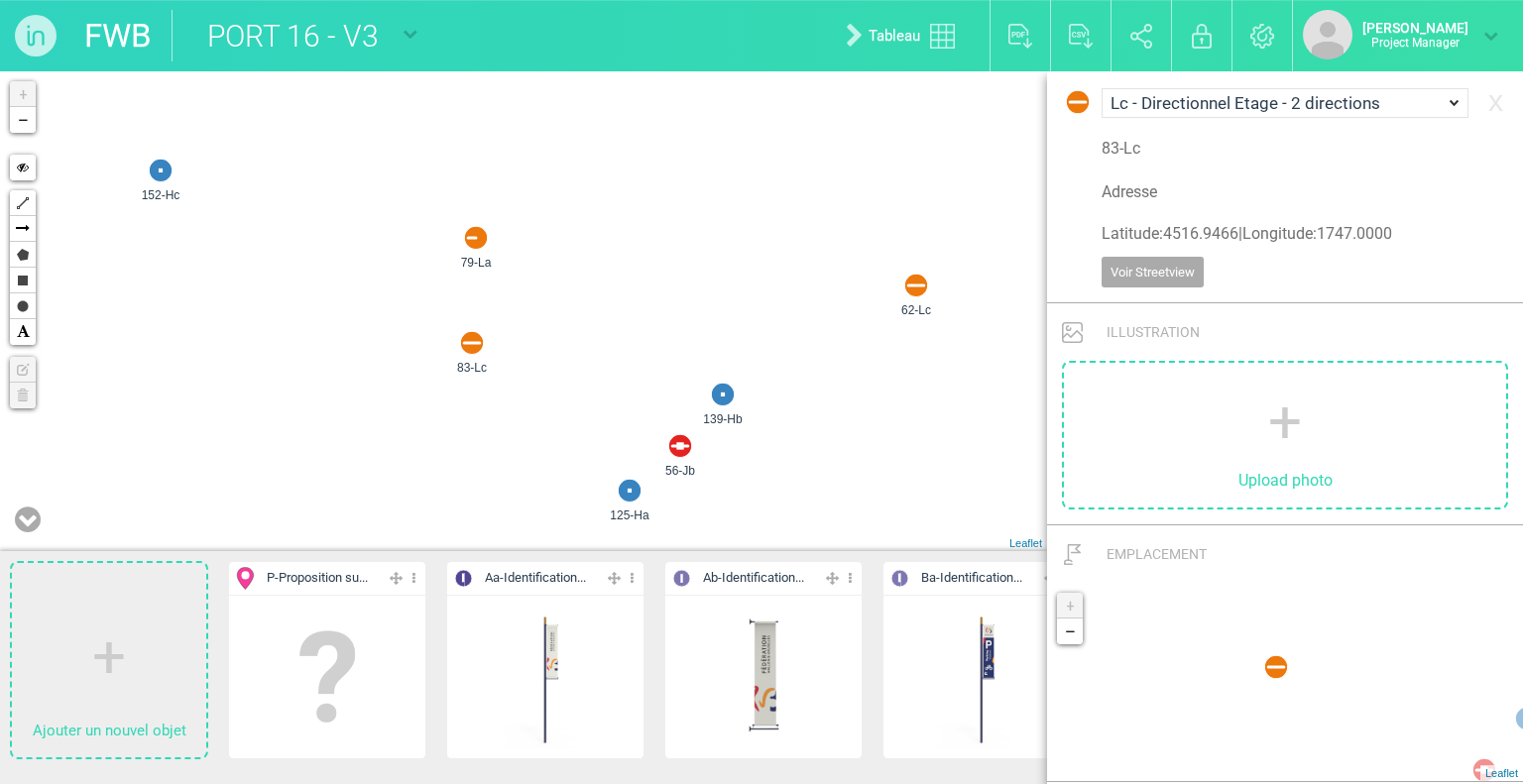 drag, startPoint x: 656, startPoint y: 334, endPoint x: 826, endPoint y: 430, distance: 195.23319 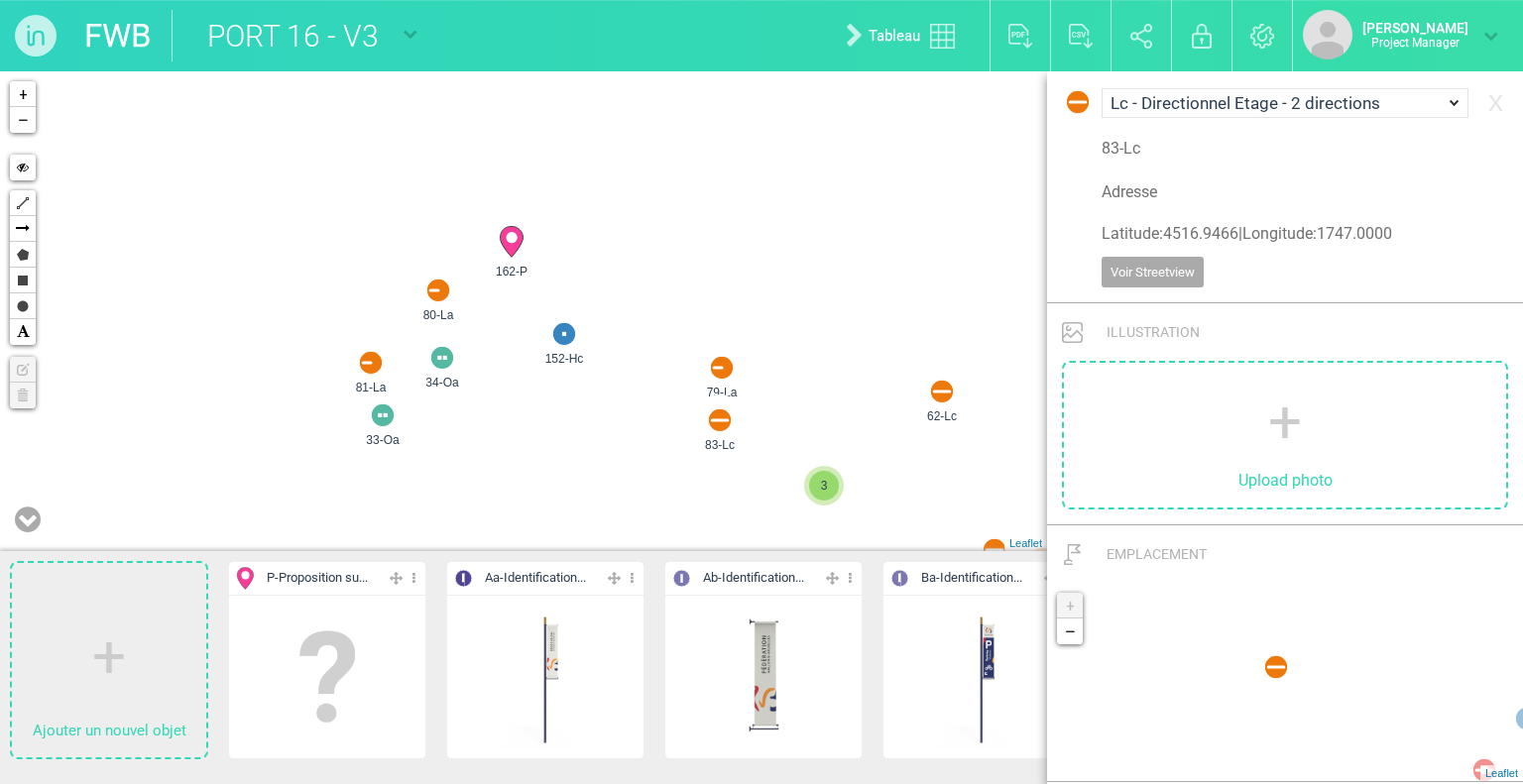 click at bounding box center [722, 368] 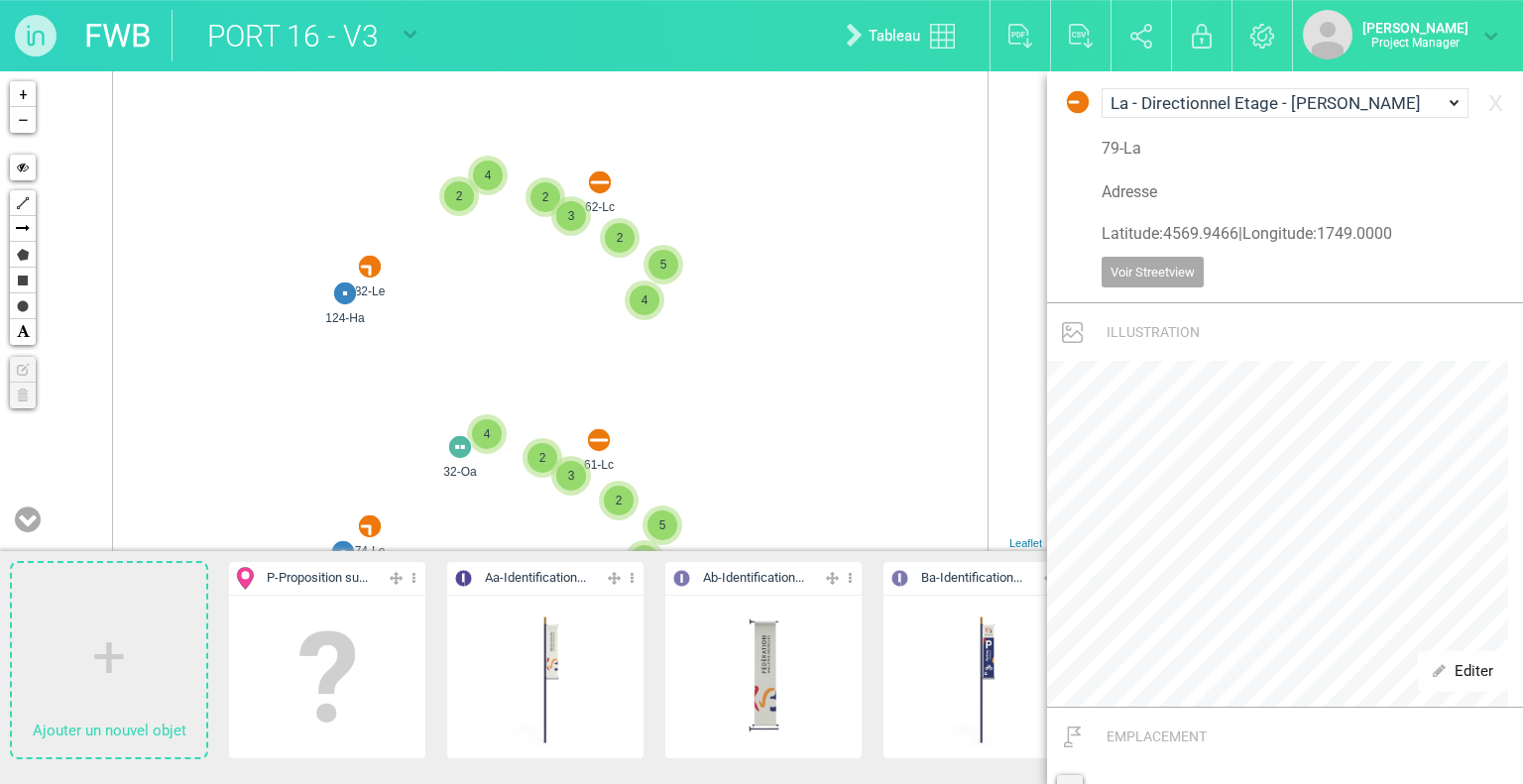 drag, startPoint x: 604, startPoint y: 252, endPoint x: 653, endPoint y: 20, distance: 237.11811 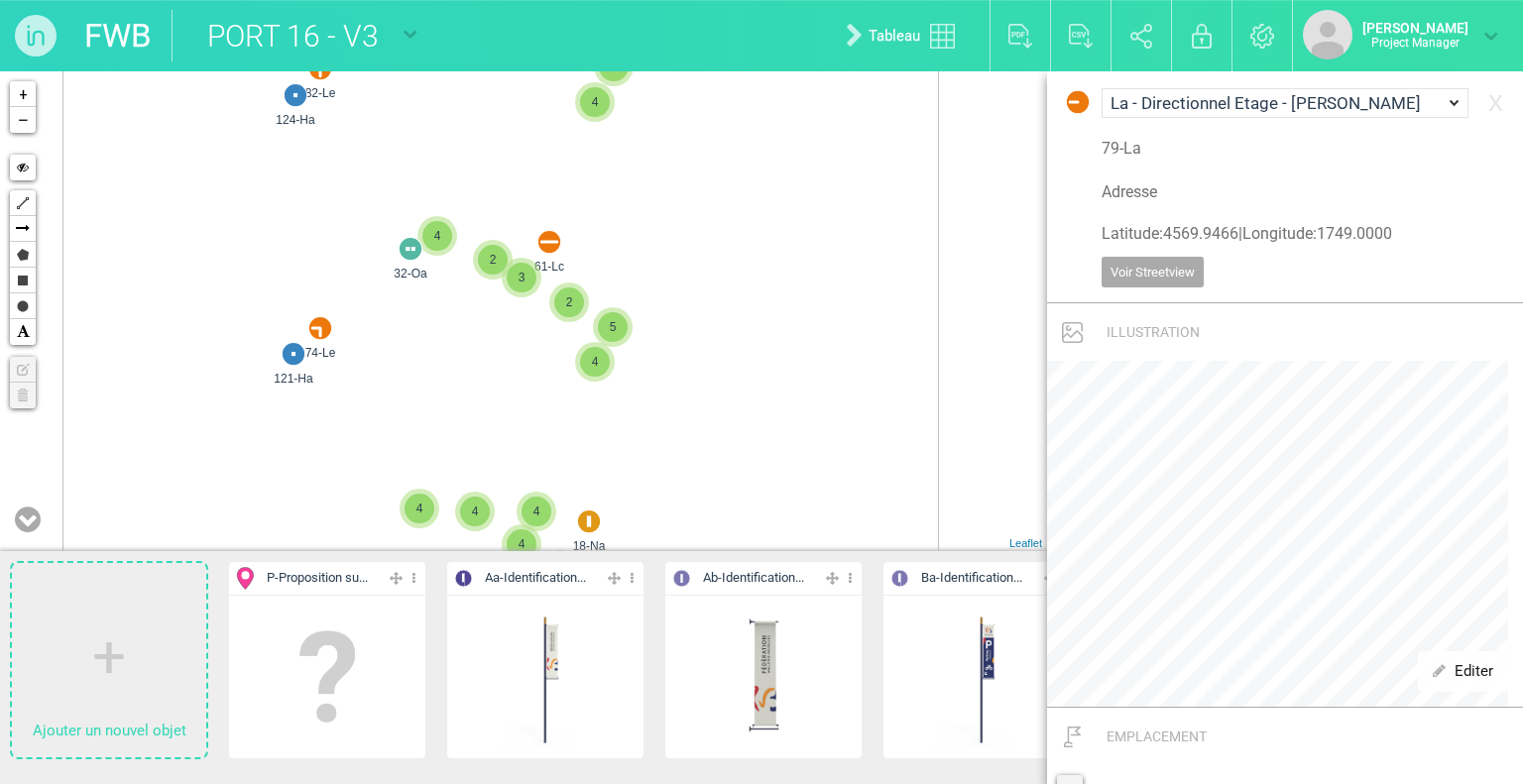 drag, startPoint x: 711, startPoint y: 264, endPoint x: 671, endPoint y: -17, distance: 283.8327 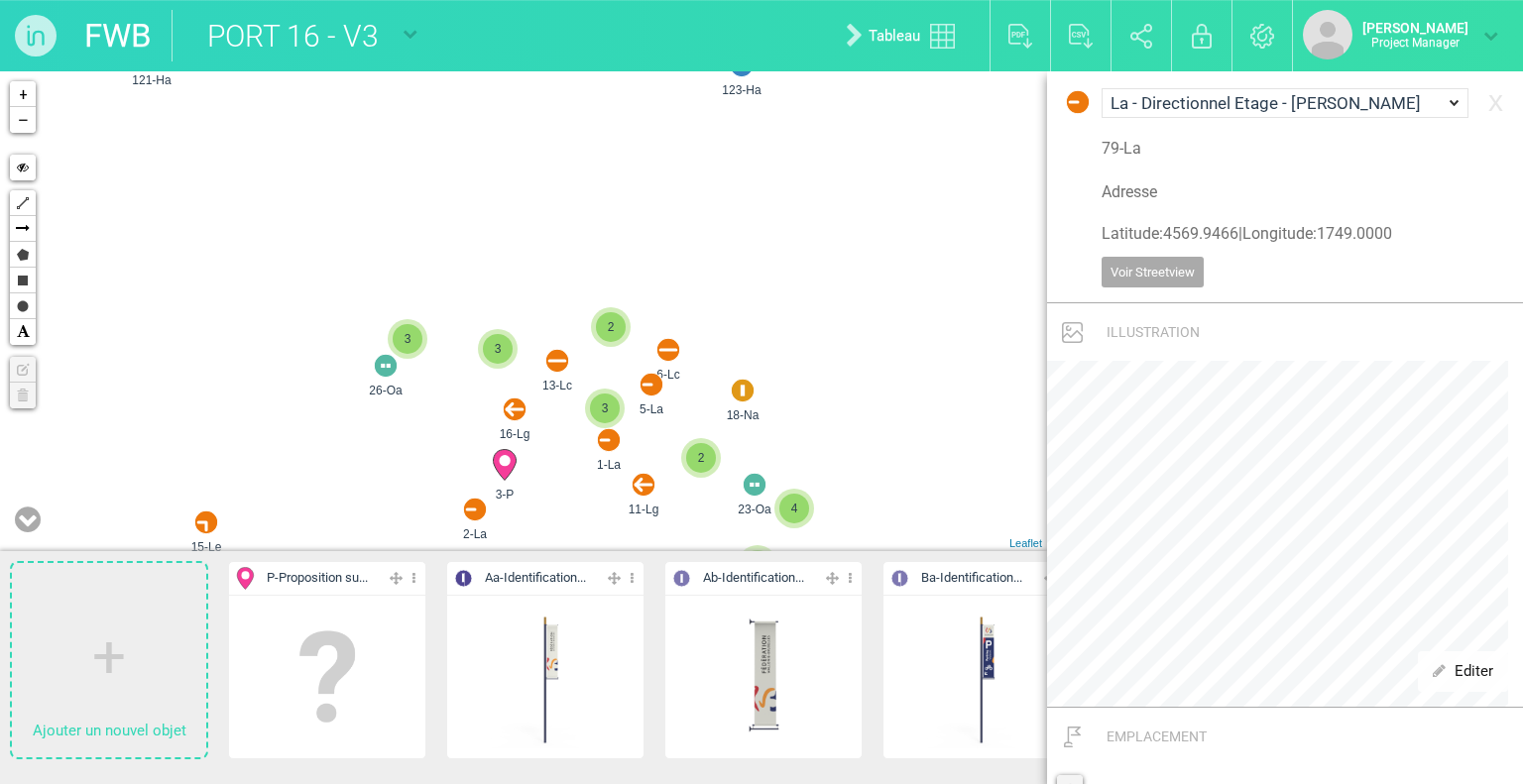 drag, startPoint x: 549, startPoint y: 350, endPoint x: 537, endPoint y: 586, distance: 236.30489 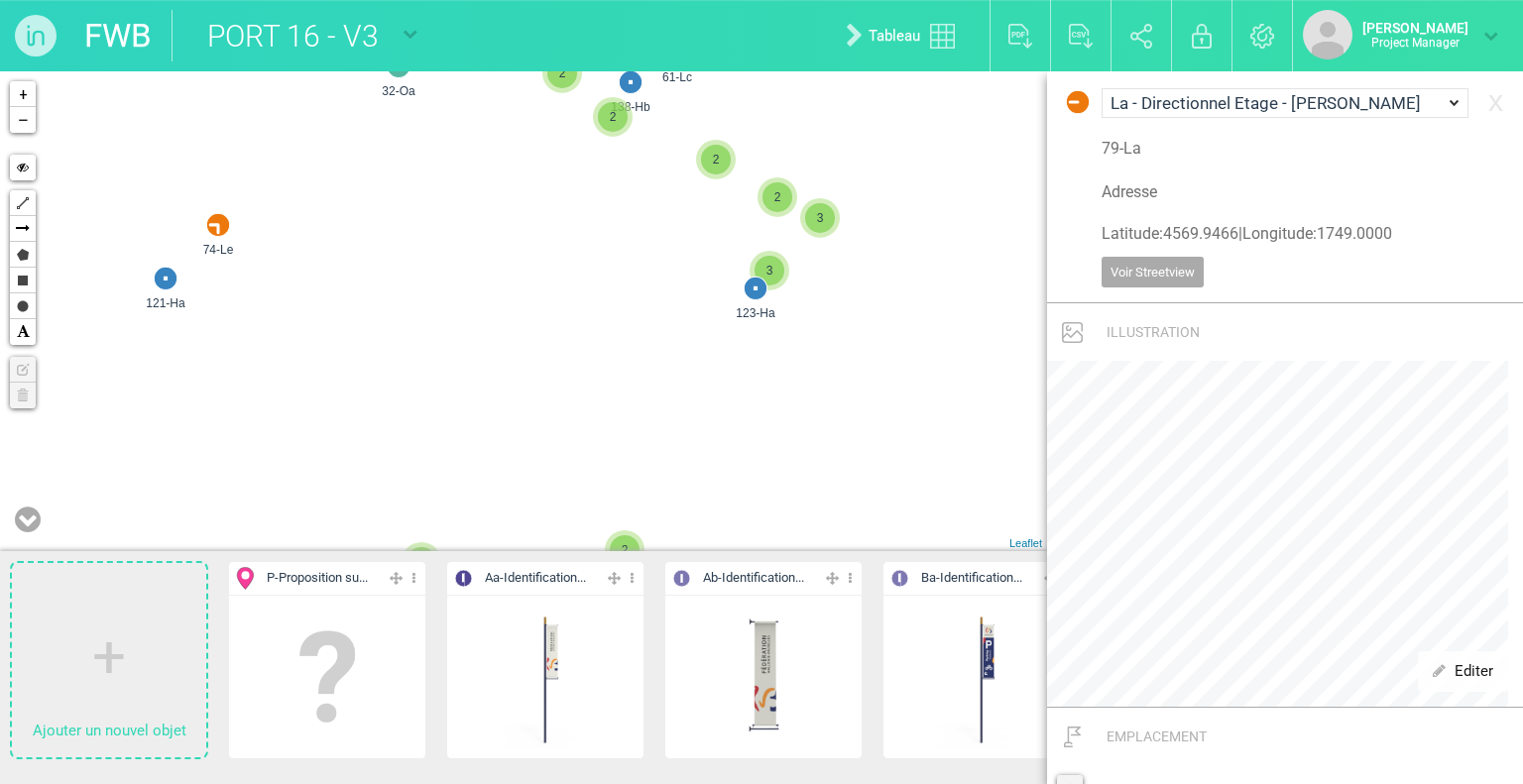 drag, startPoint x: 543, startPoint y: 312, endPoint x: 598, endPoint y: 526, distance: 220.95475 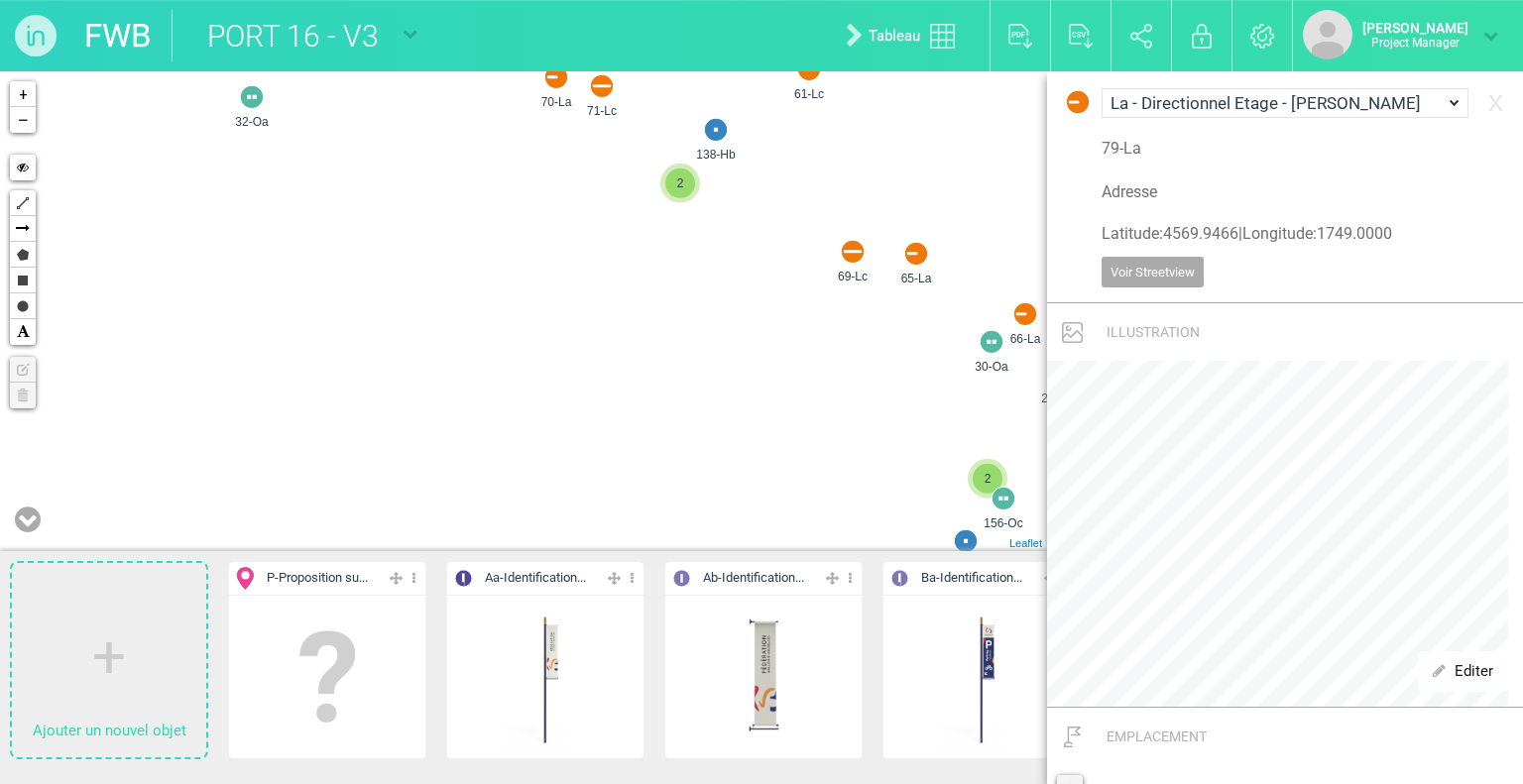 drag, startPoint x: 627, startPoint y: 222, endPoint x: 628, endPoint y: 423, distance: 201.00249 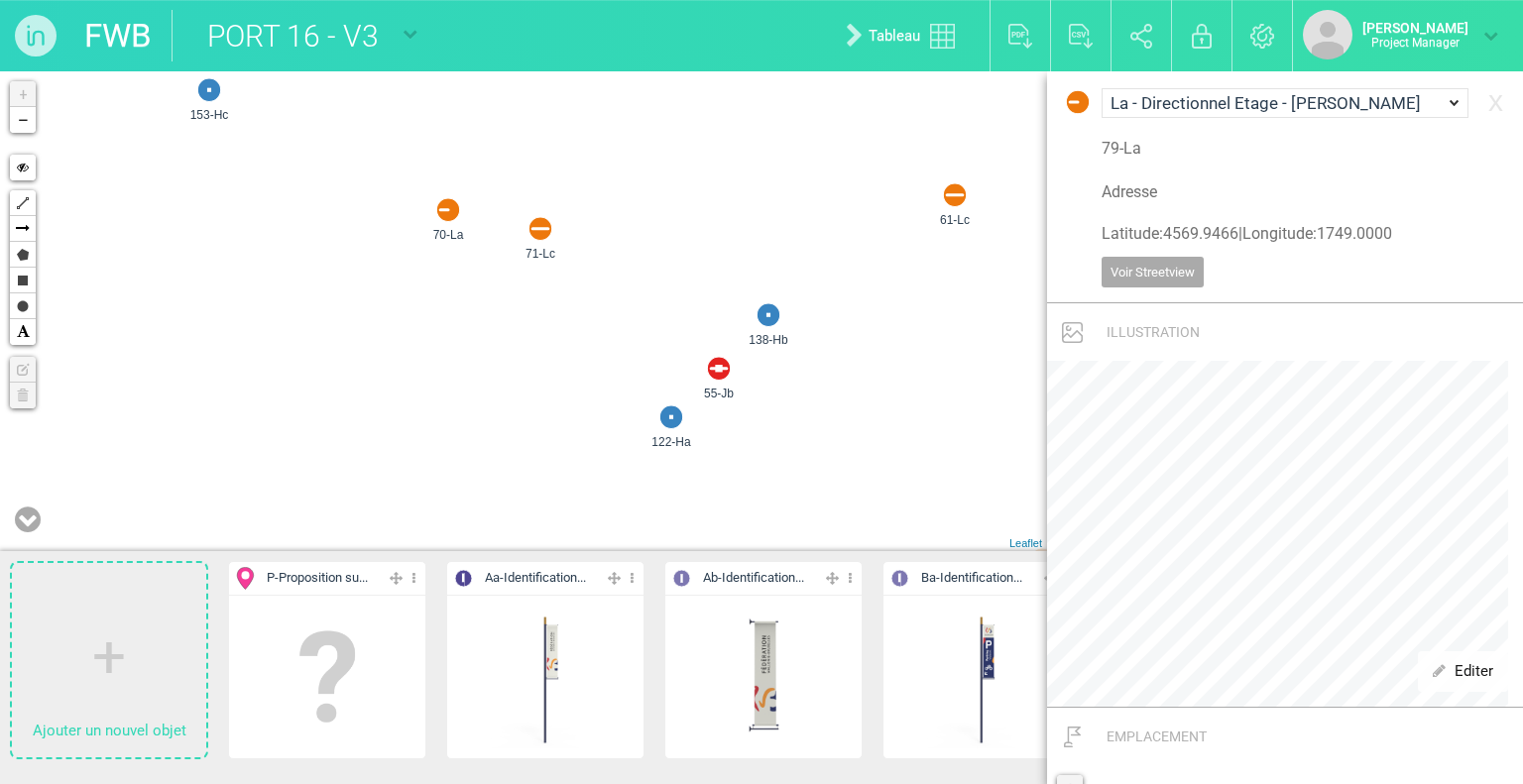 click at bounding box center [448, 210] 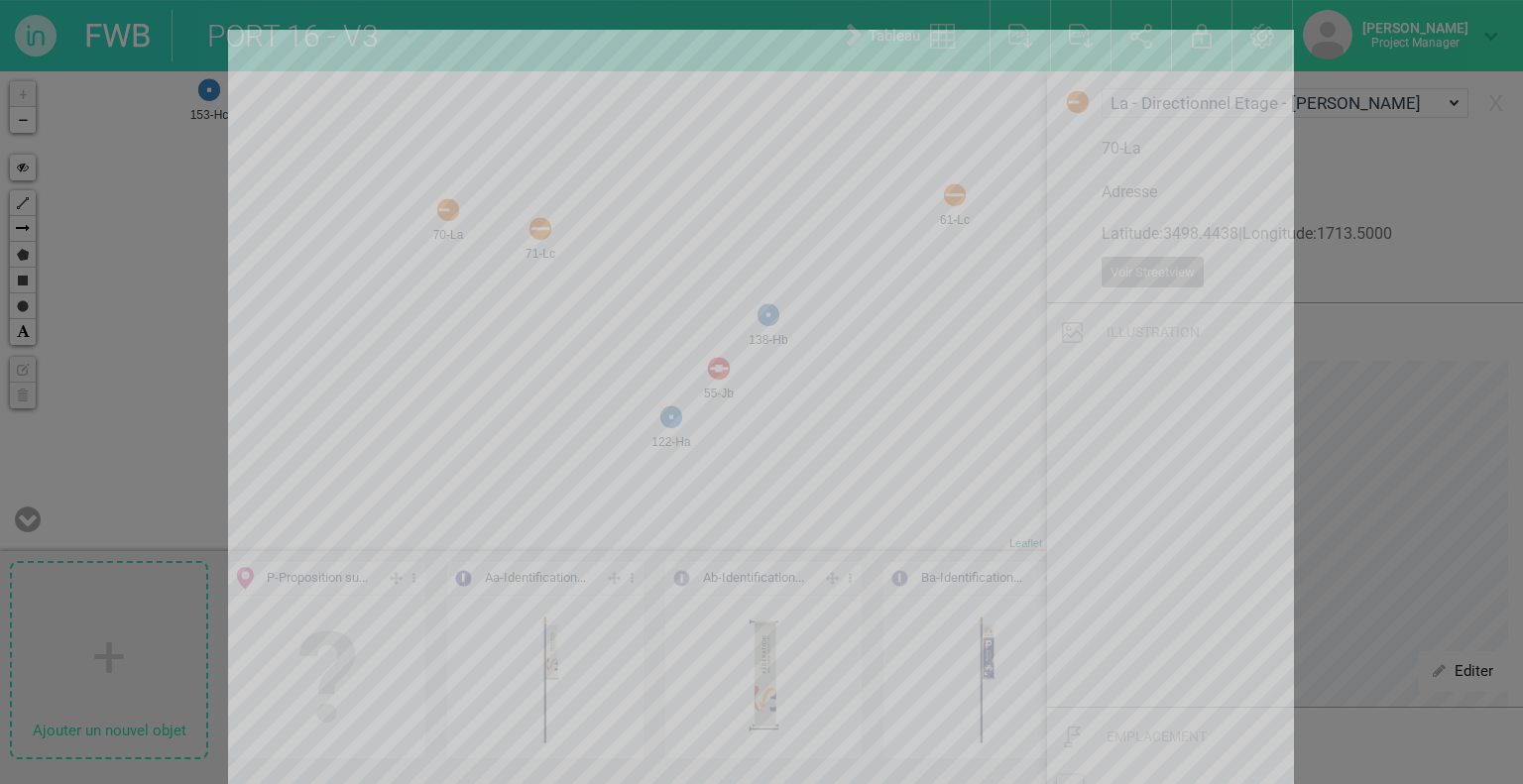 click at bounding box center (762, 392) 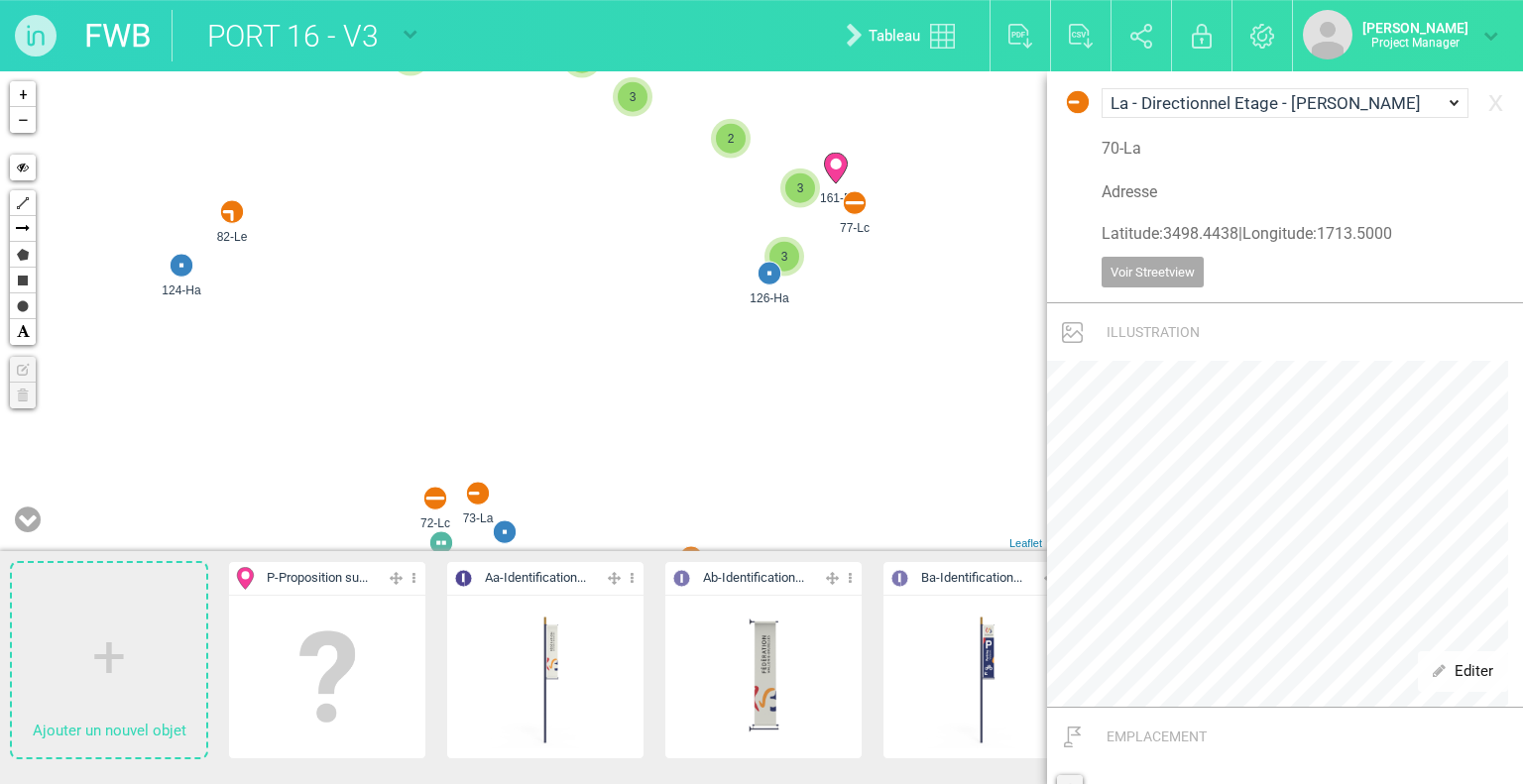 drag, startPoint x: 623, startPoint y: 254, endPoint x: 631, endPoint y: 554, distance: 300.1066 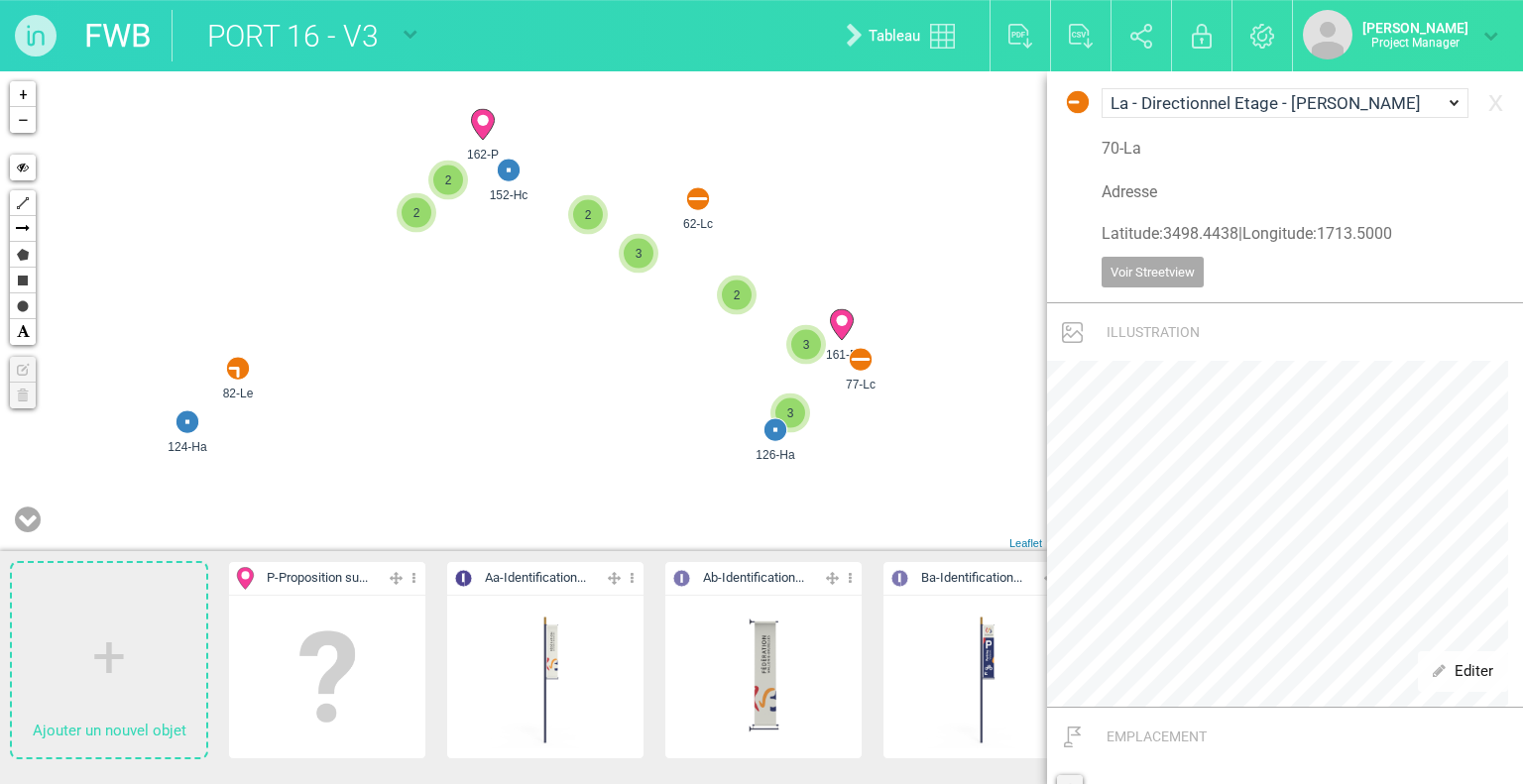 drag, startPoint x: 636, startPoint y: 310, endPoint x: 642, endPoint y: 431, distance: 121.14867 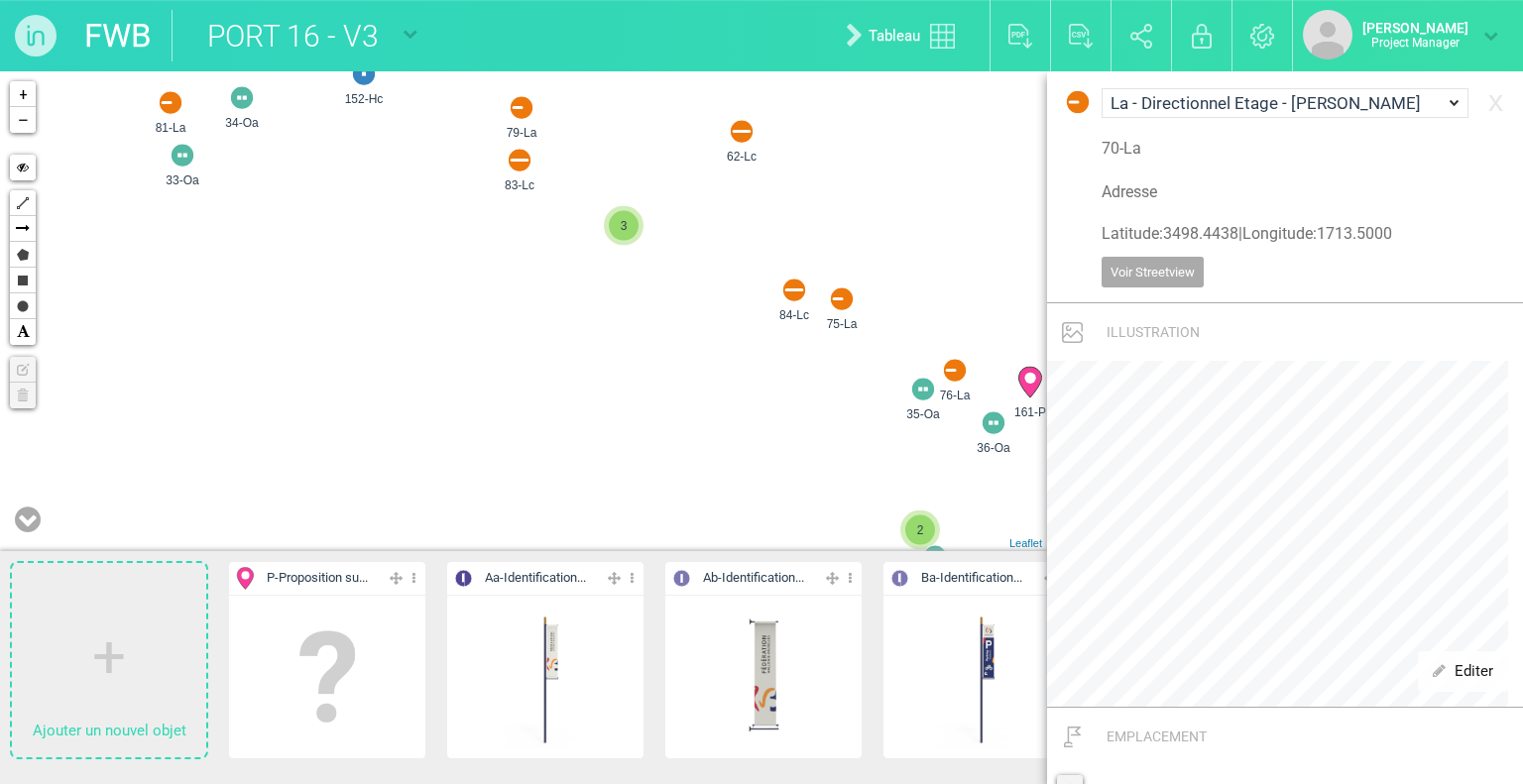 click at bounding box center [520, 161] 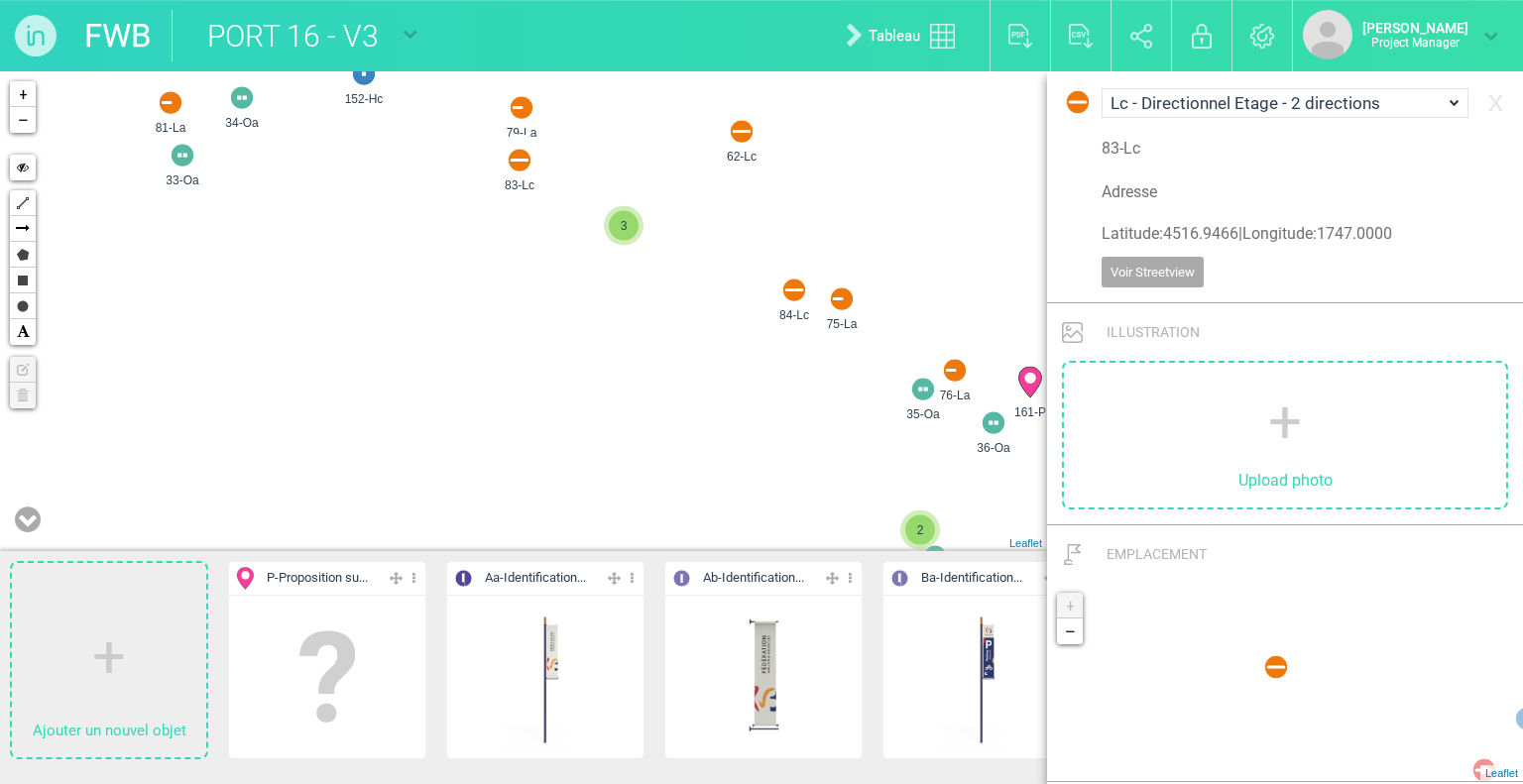 click at bounding box center [522, 108] 